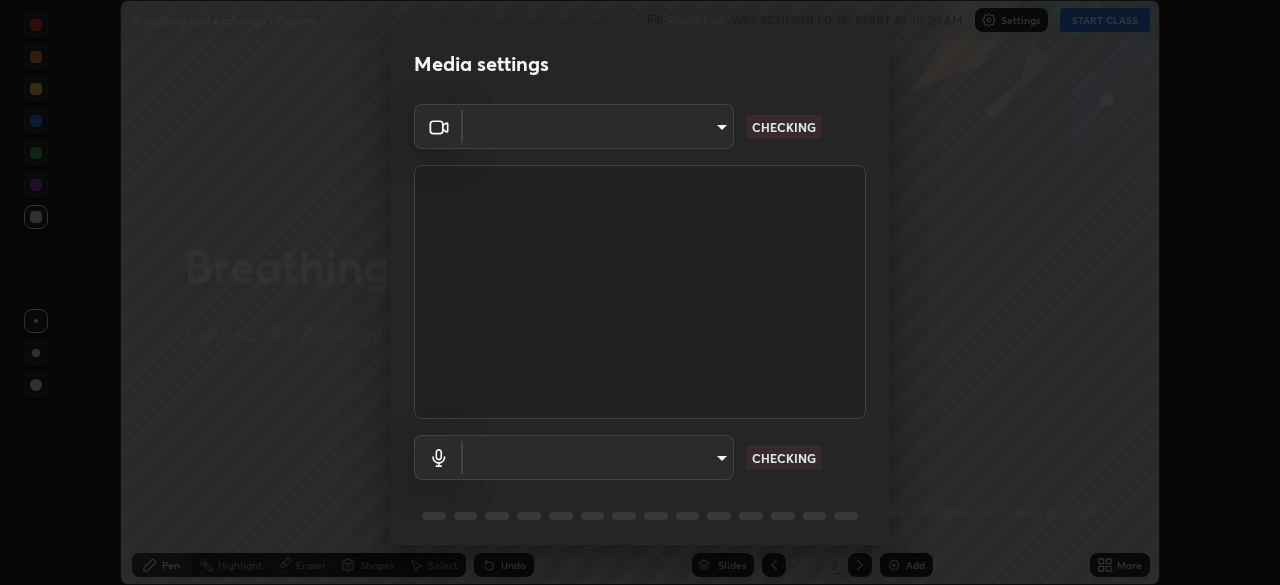 scroll, scrollTop: 0, scrollLeft: 0, axis: both 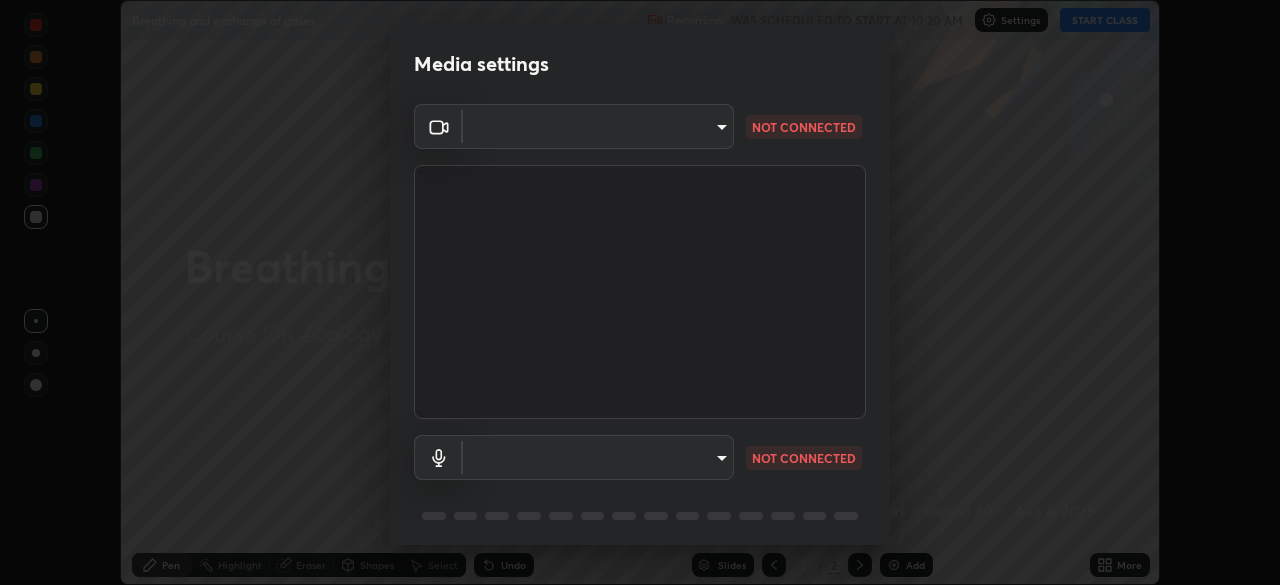 type on "b98531ccb291fb31e3b89e40f042c7c38db18d895562f17e0e36bfb5aca72fd8" 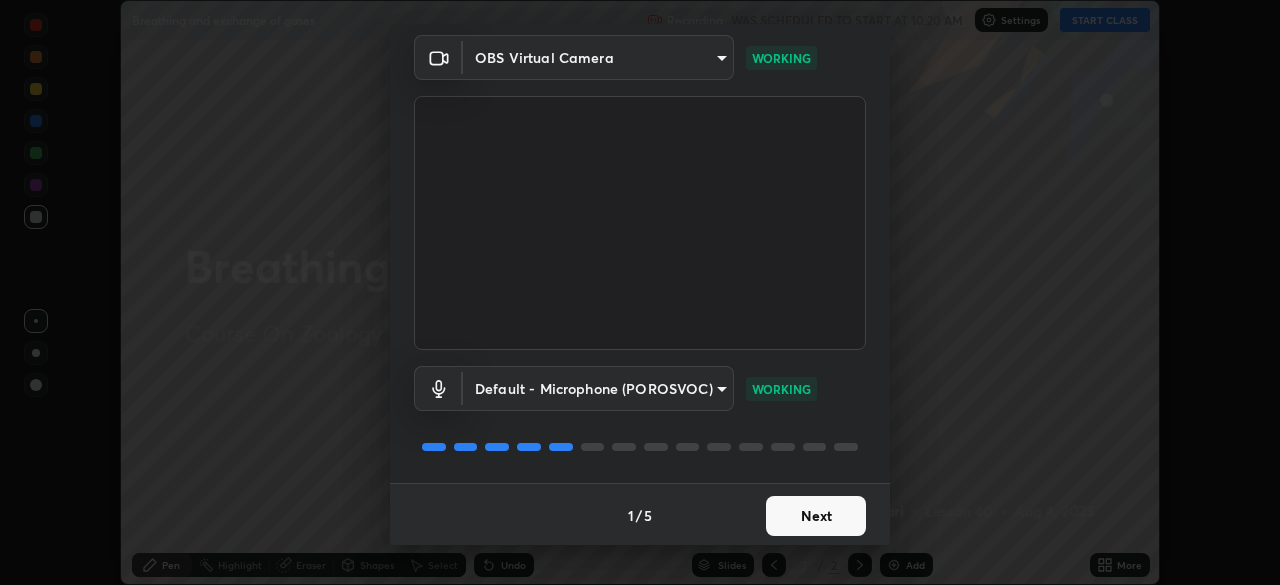 scroll, scrollTop: 71, scrollLeft: 0, axis: vertical 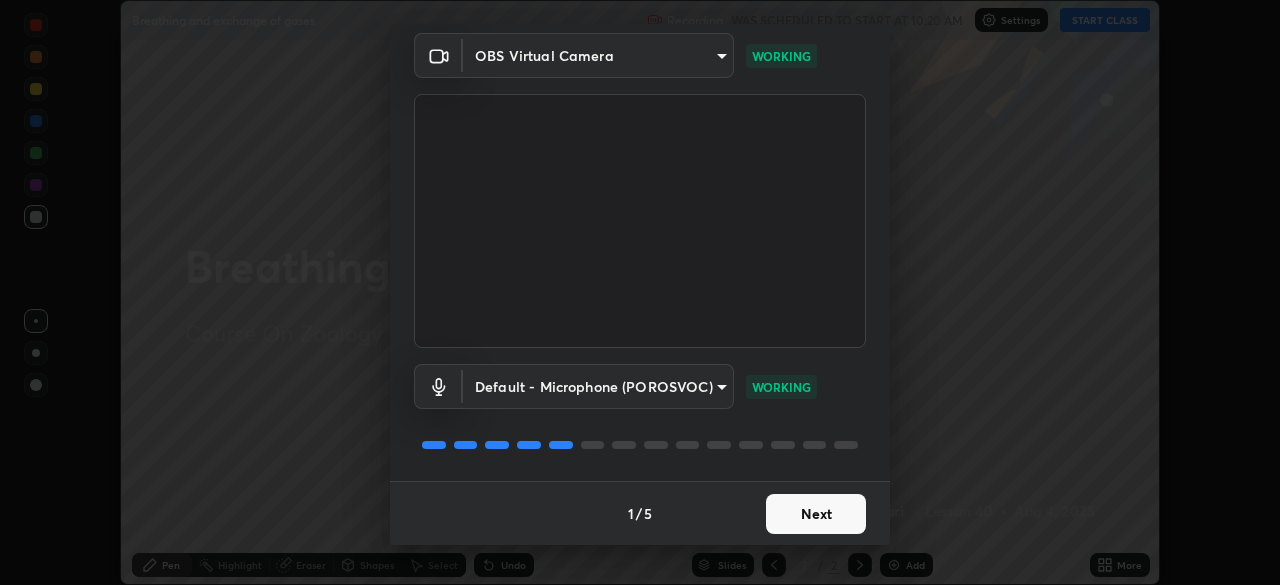 click on "Next" at bounding box center (816, 514) 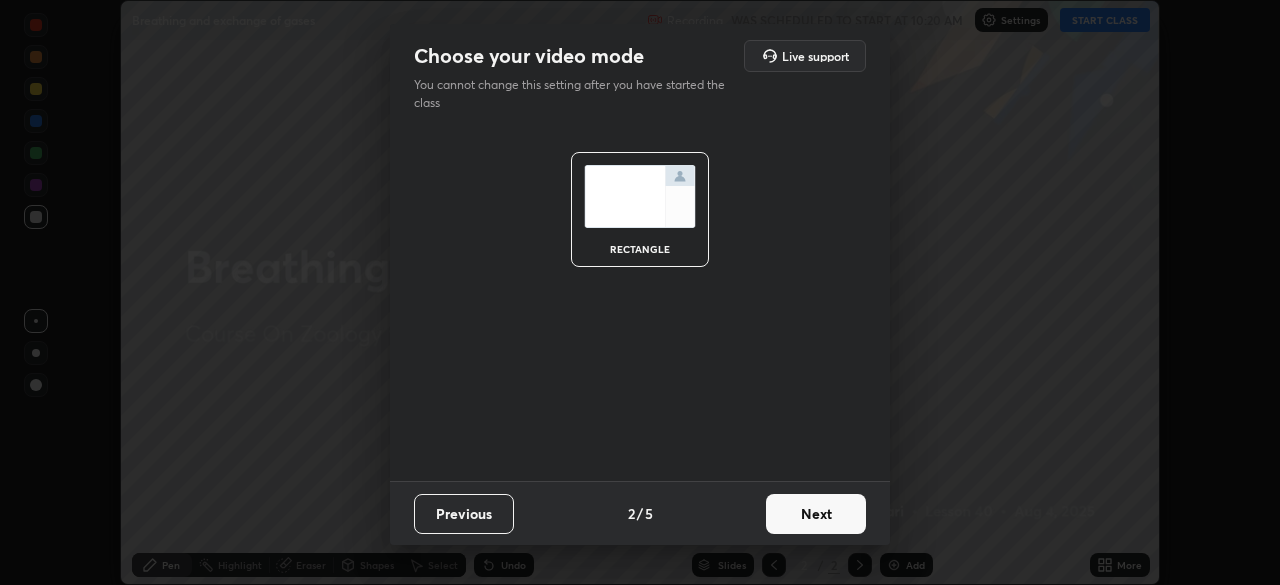 scroll, scrollTop: 0, scrollLeft: 0, axis: both 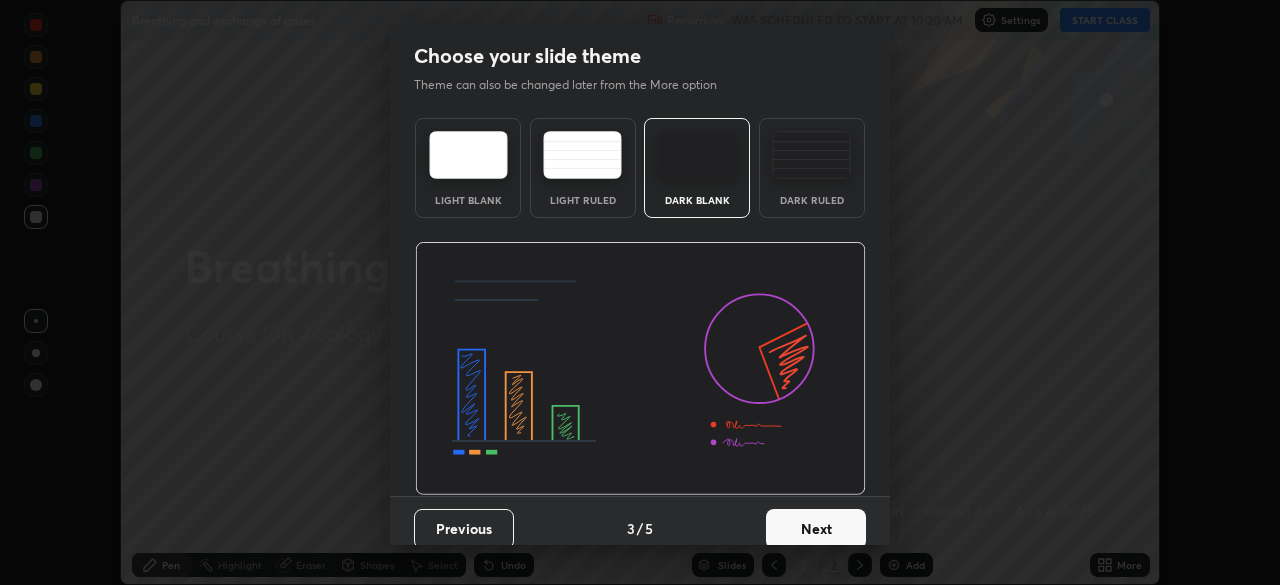 click on "Next" at bounding box center [816, 529] 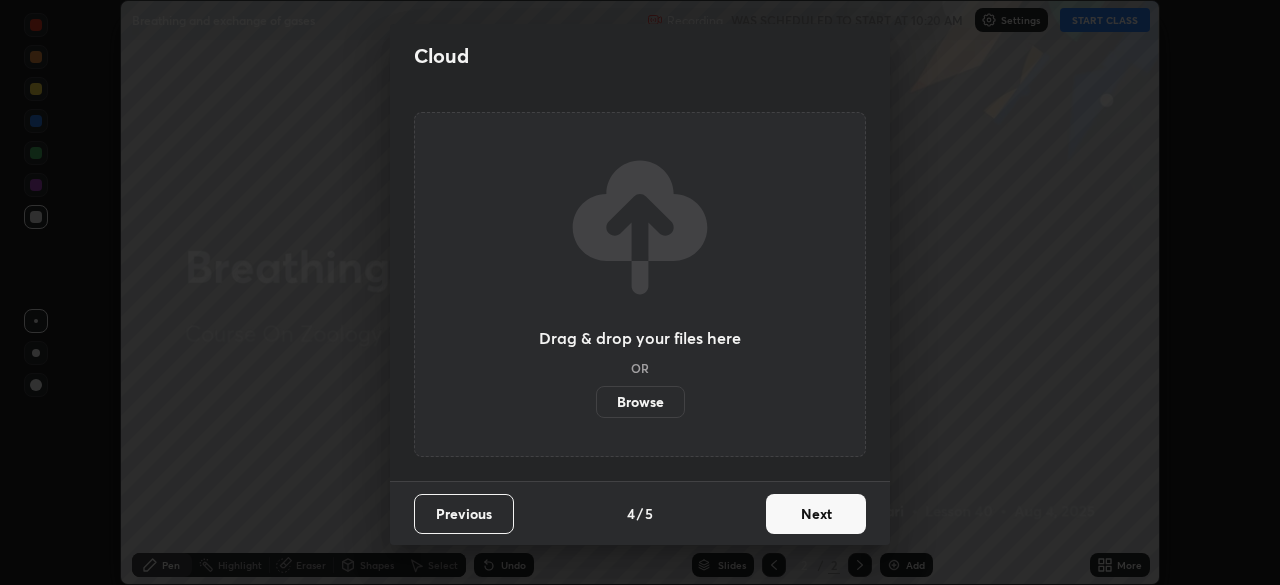 click on "Next" at bounding box center [816, 514] 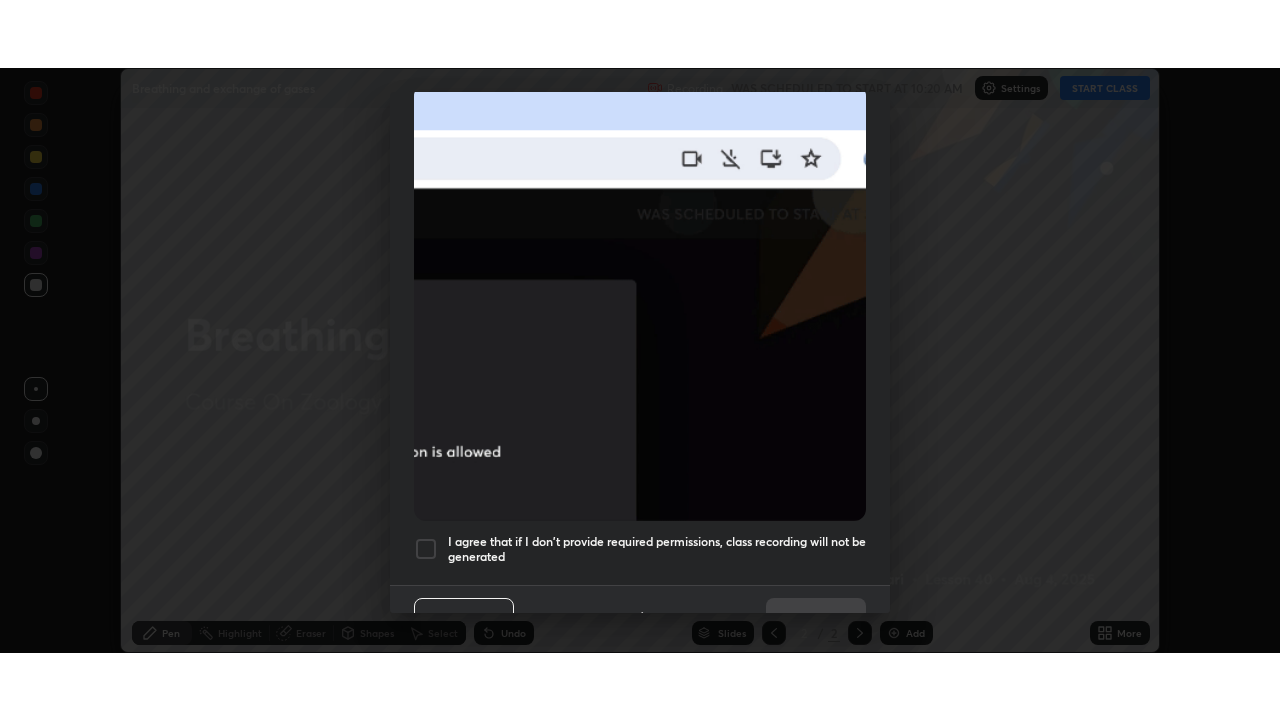 scroll, scrollTop: 479, scrollLeft: 0, axis: vertical 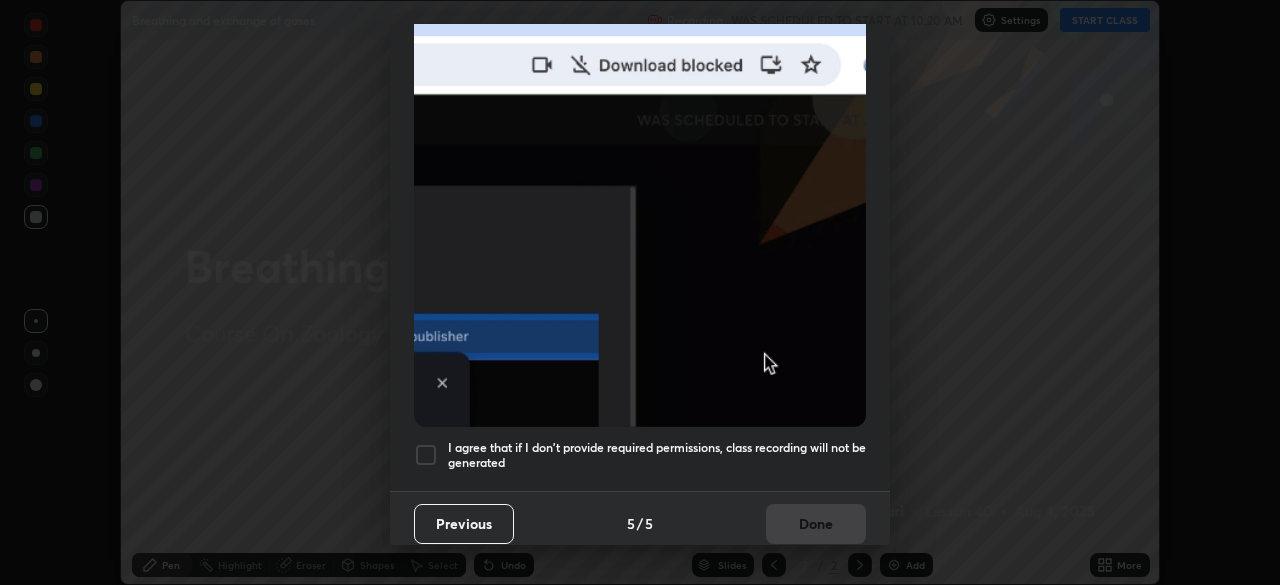 click on "I agree that if I don't provide required permissions, class recording will not be generated" at bounding box center [657, 455] 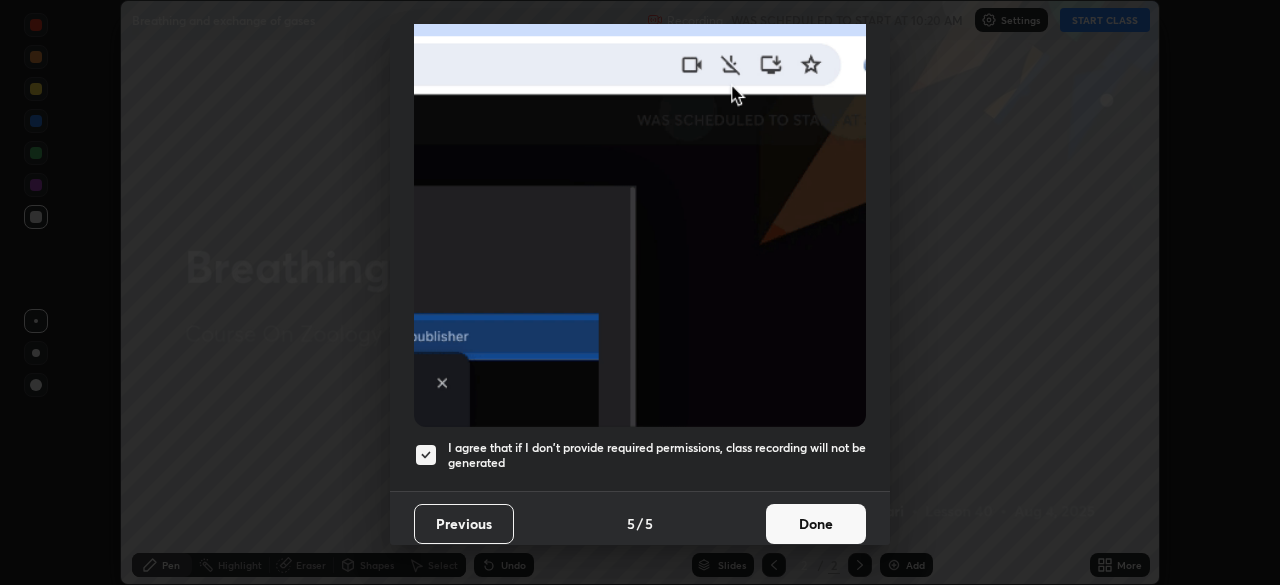 click on "Done" at bounding box center [816, 524] 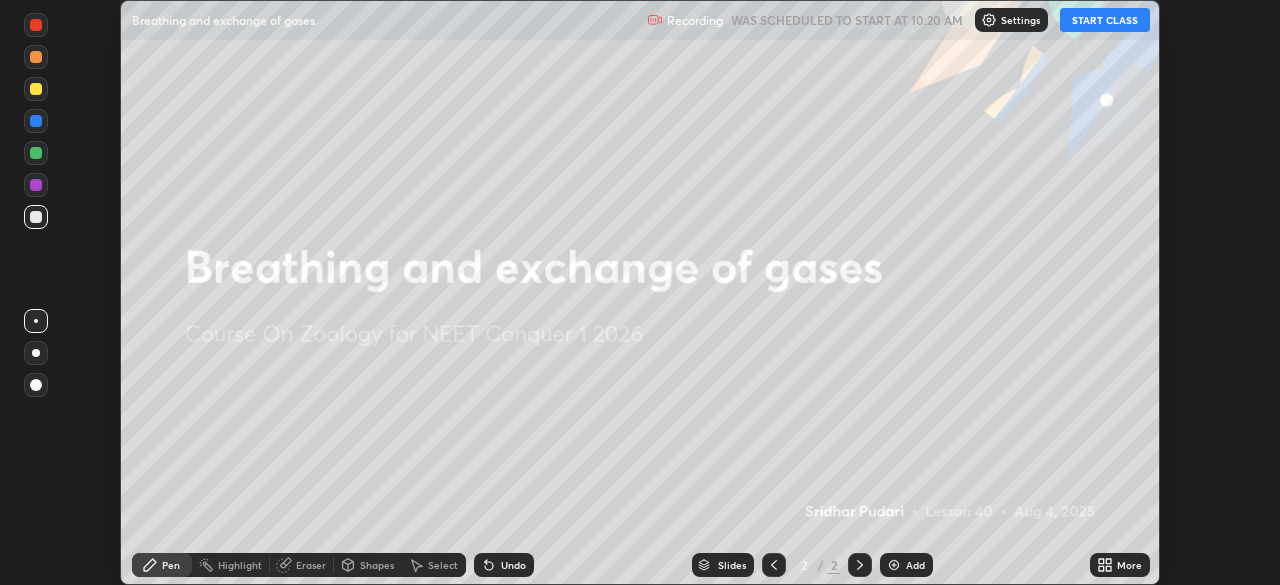 click on "START CLASS" at bounding box center [1105, 20] 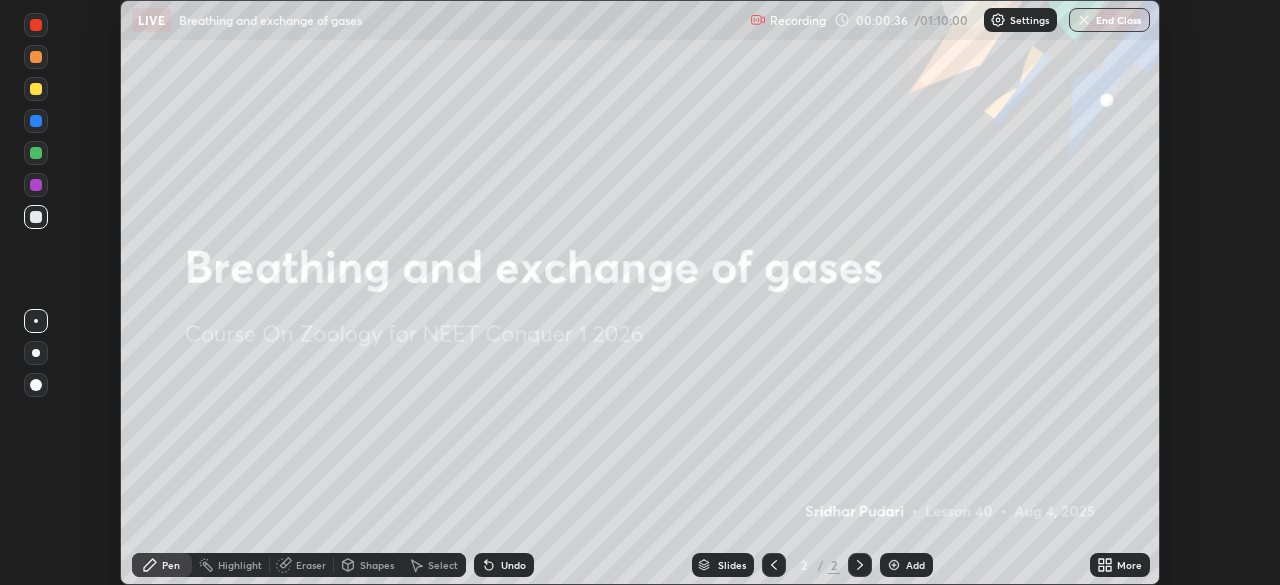 click 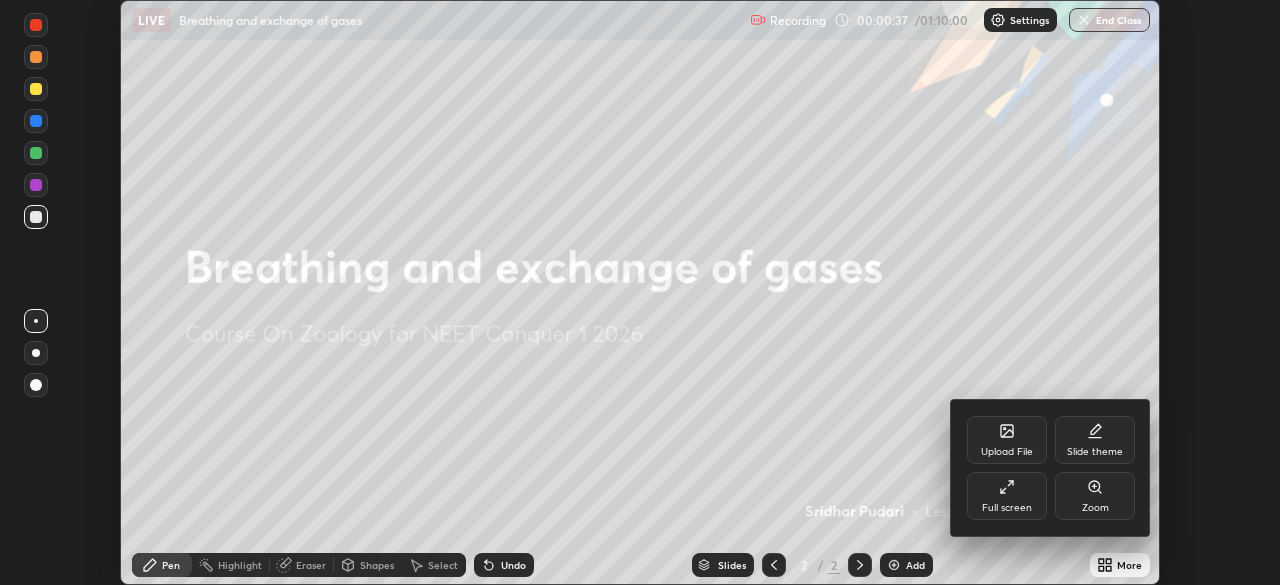 click on "Full screen" at bounding box center [1007, 496] 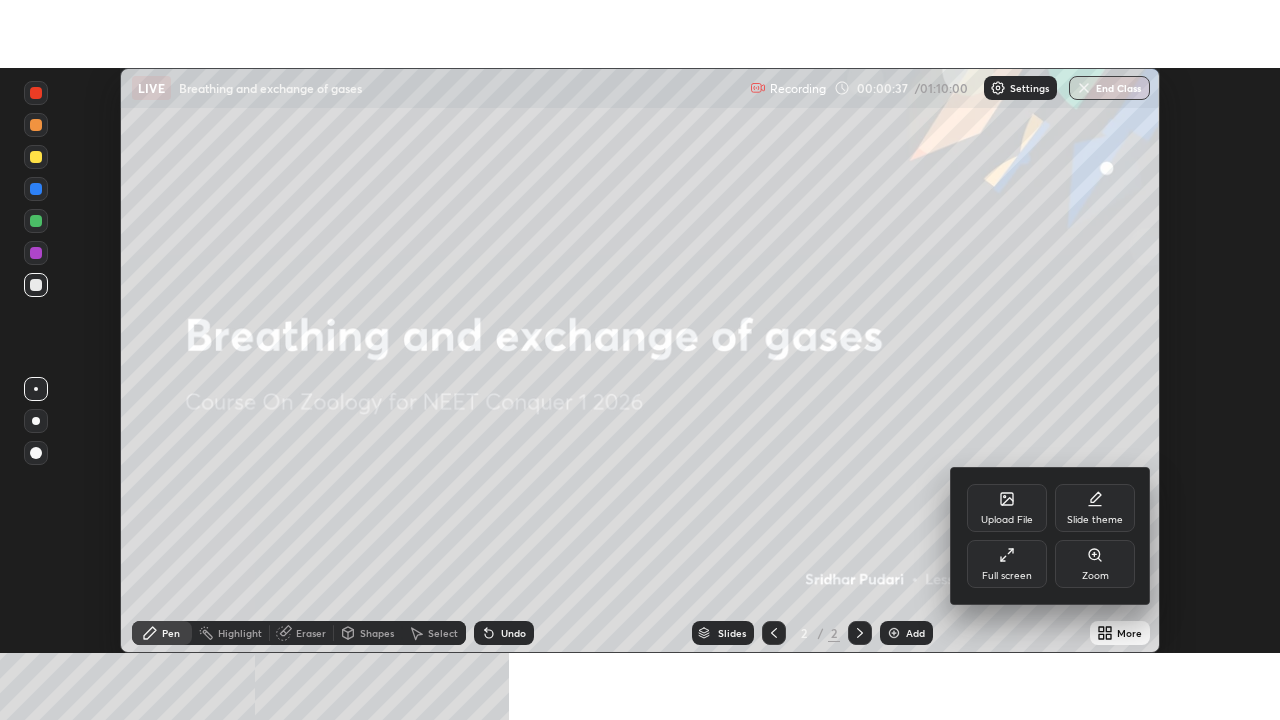 scroll, scrollTop: 99280, scrollLeft: 98720, axis: both 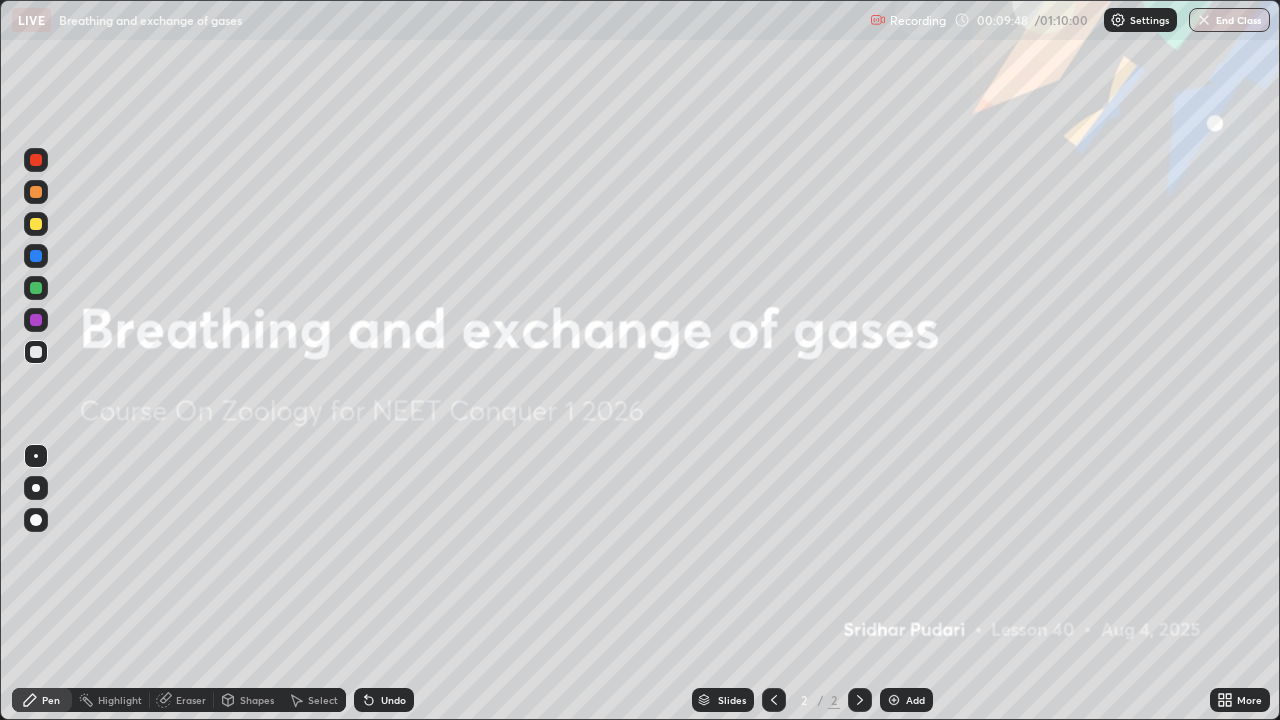 click at bounding box center [894, 700] 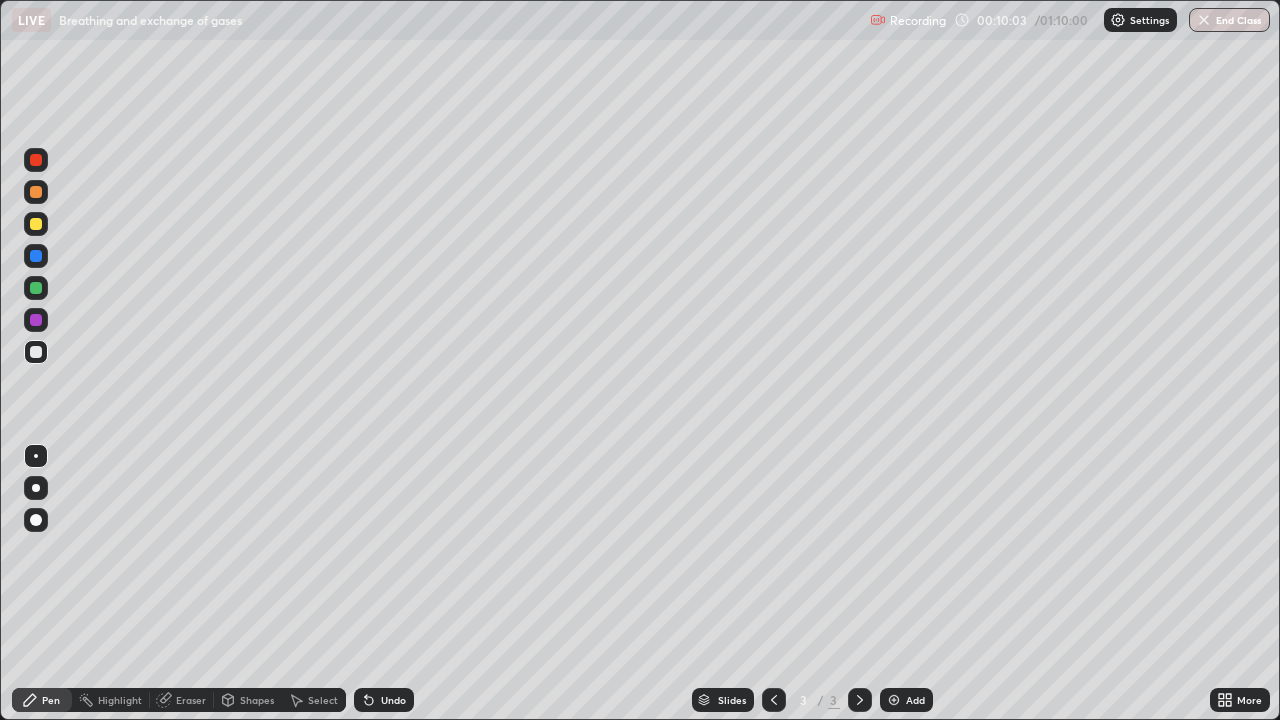 click at bounding box center [36, 488] 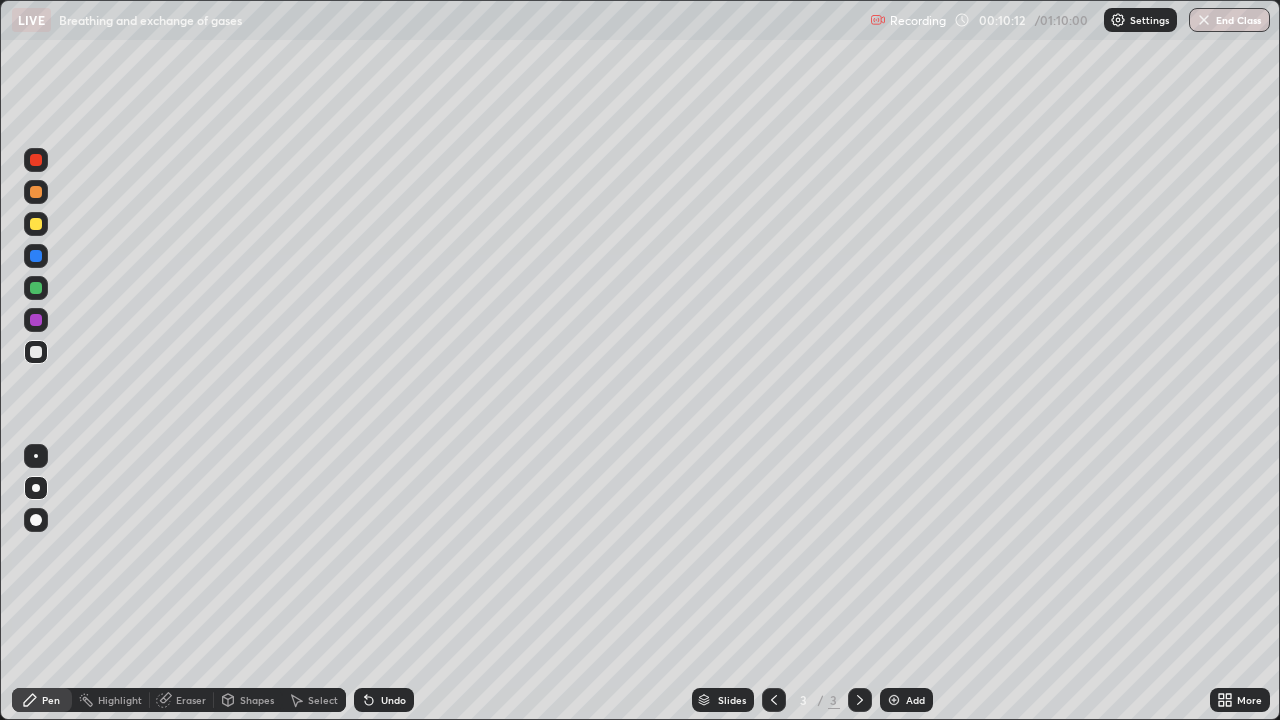 click on "Eraser" at bounding box center [182, 700] 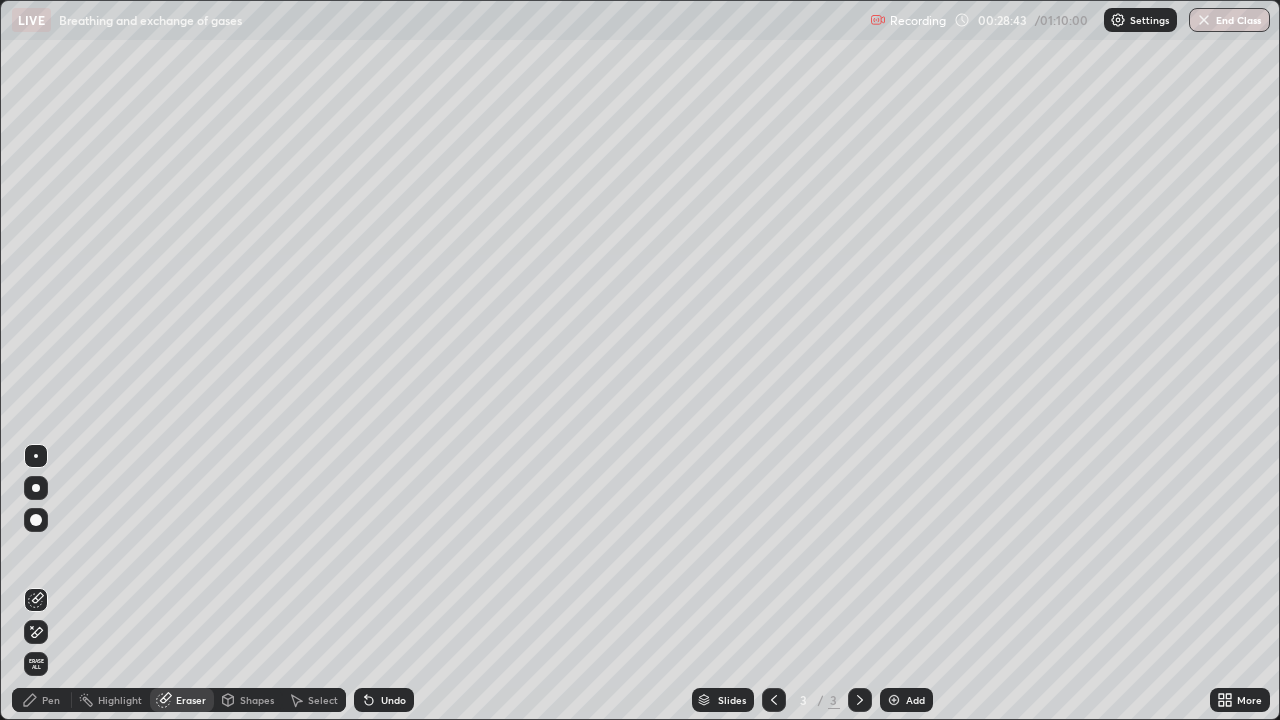 click at bounding box center [36, 488] 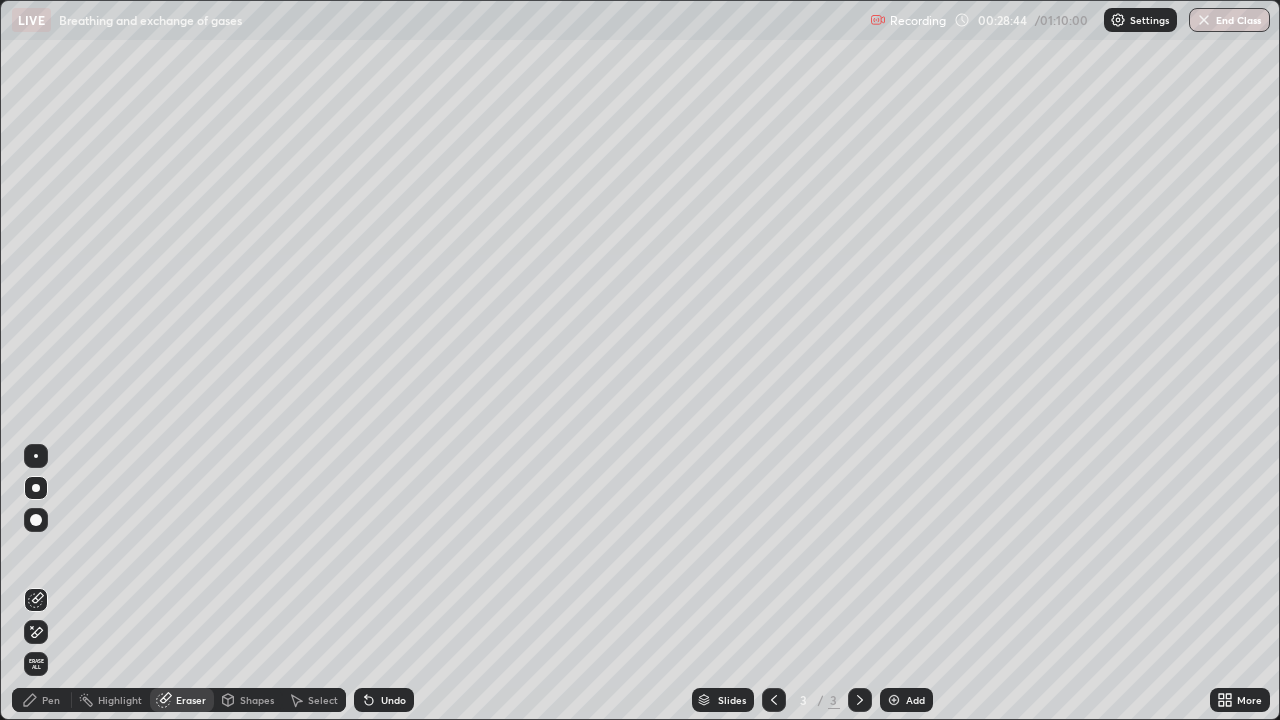 click on "Pen" at bounding box center (51, 700) 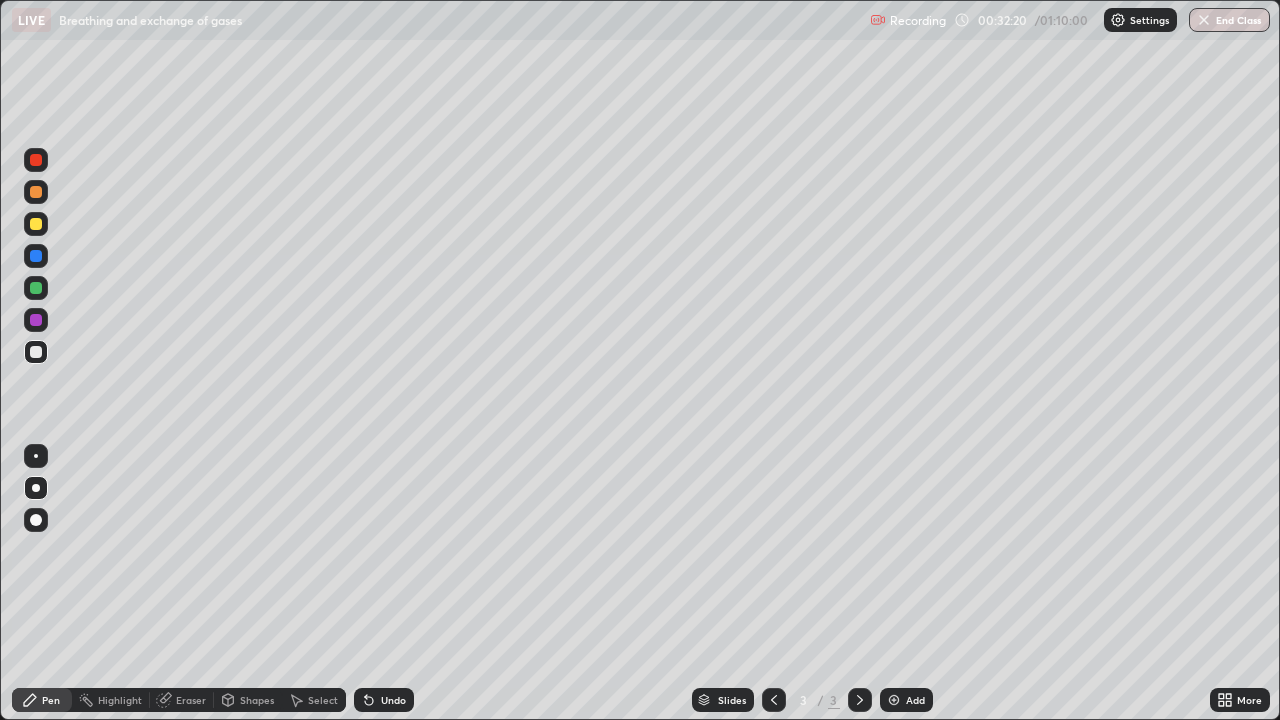 click at bounding box center (36, 224) 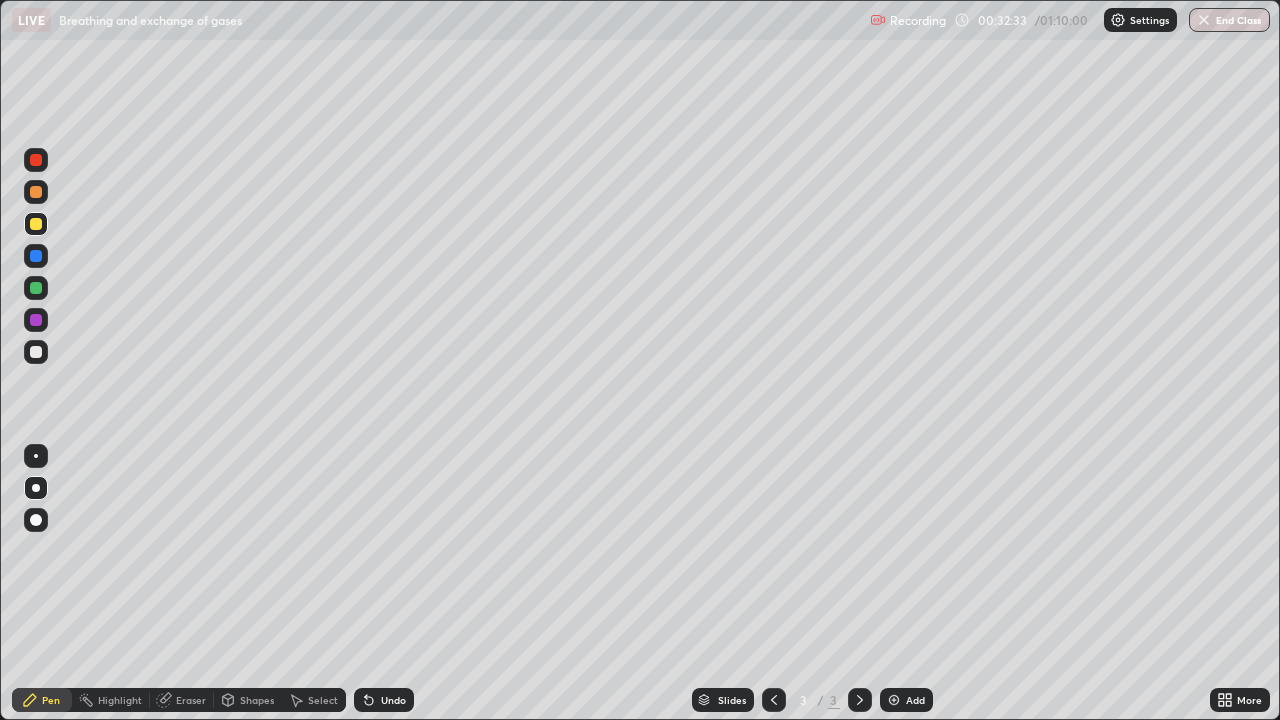 click at bounding box center [36, 352] 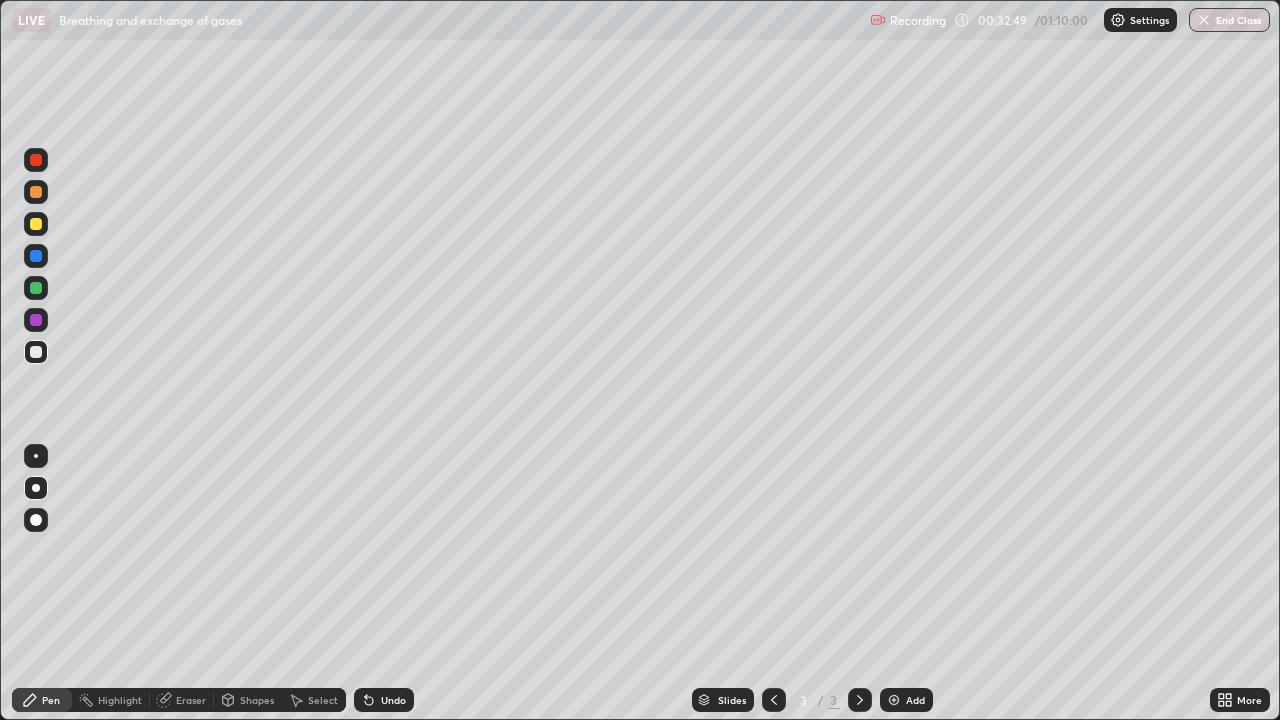 click at bounding box center (36, 224) 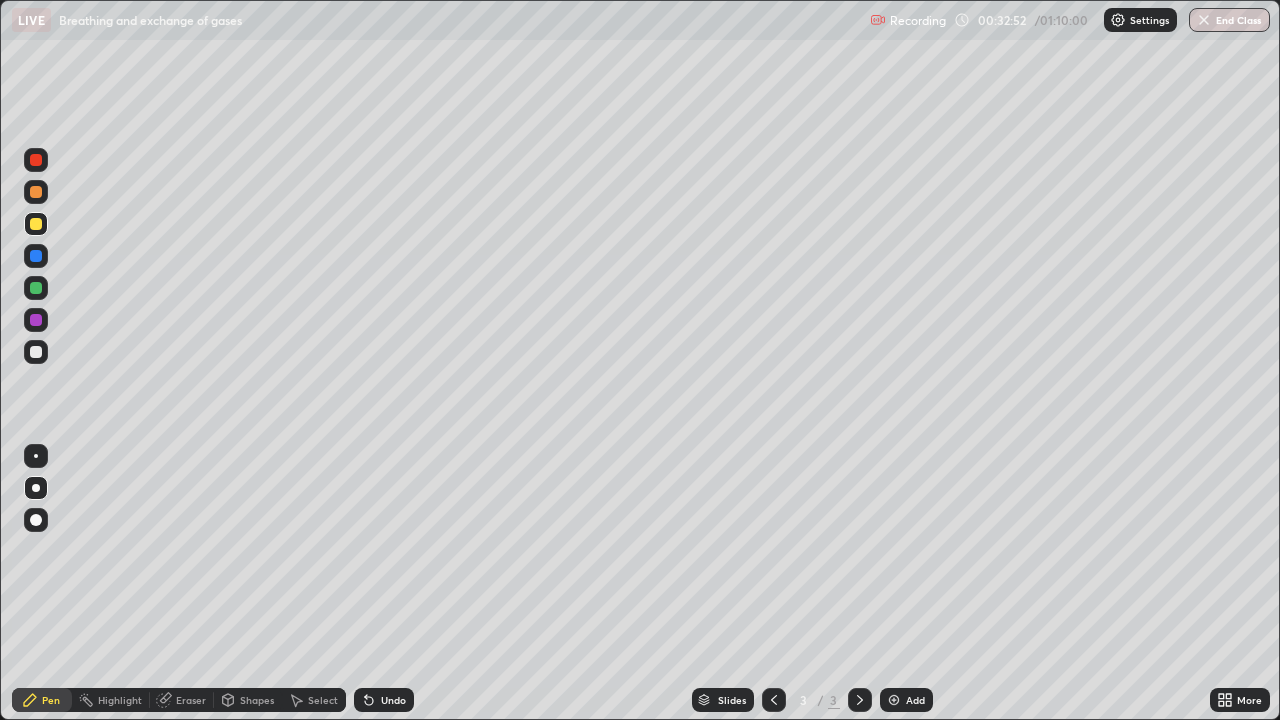 click on "Eraser" at bounding box center [182, 700] 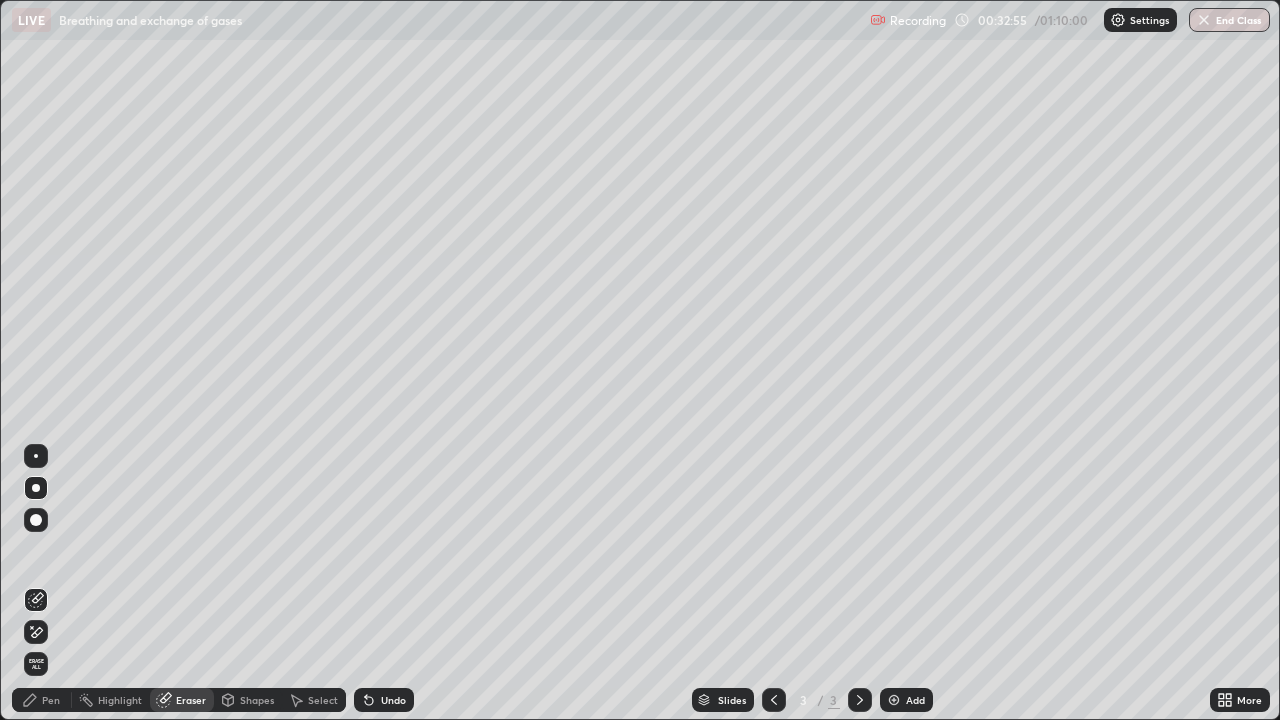click on "Pen" at bounding box center (42, 700) 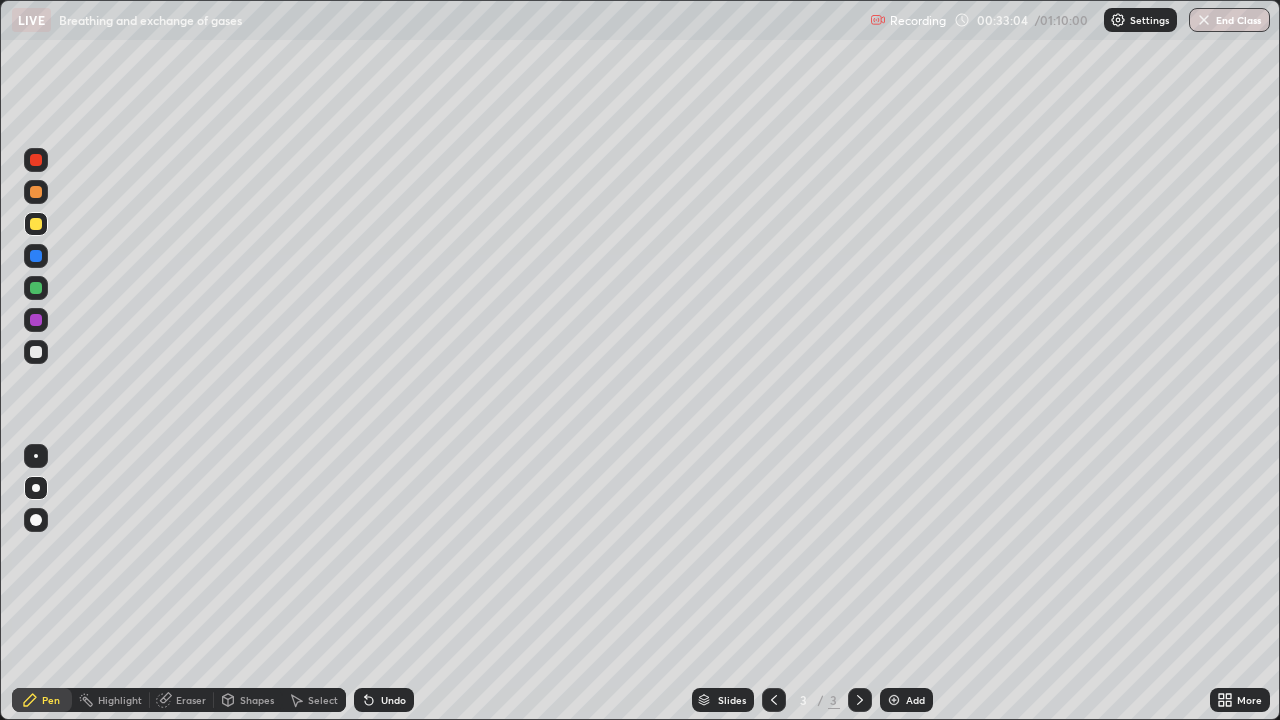 click at bounding box center (36, 192) 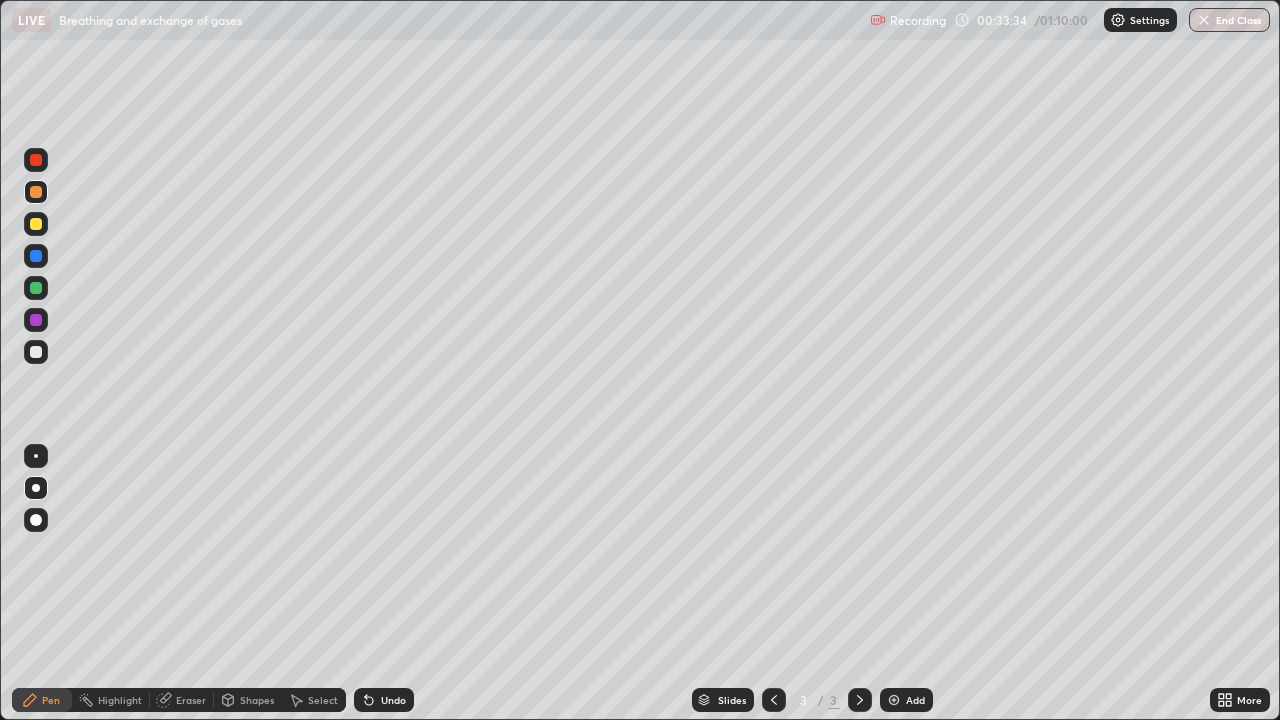 click at bounding box center (36, 352) 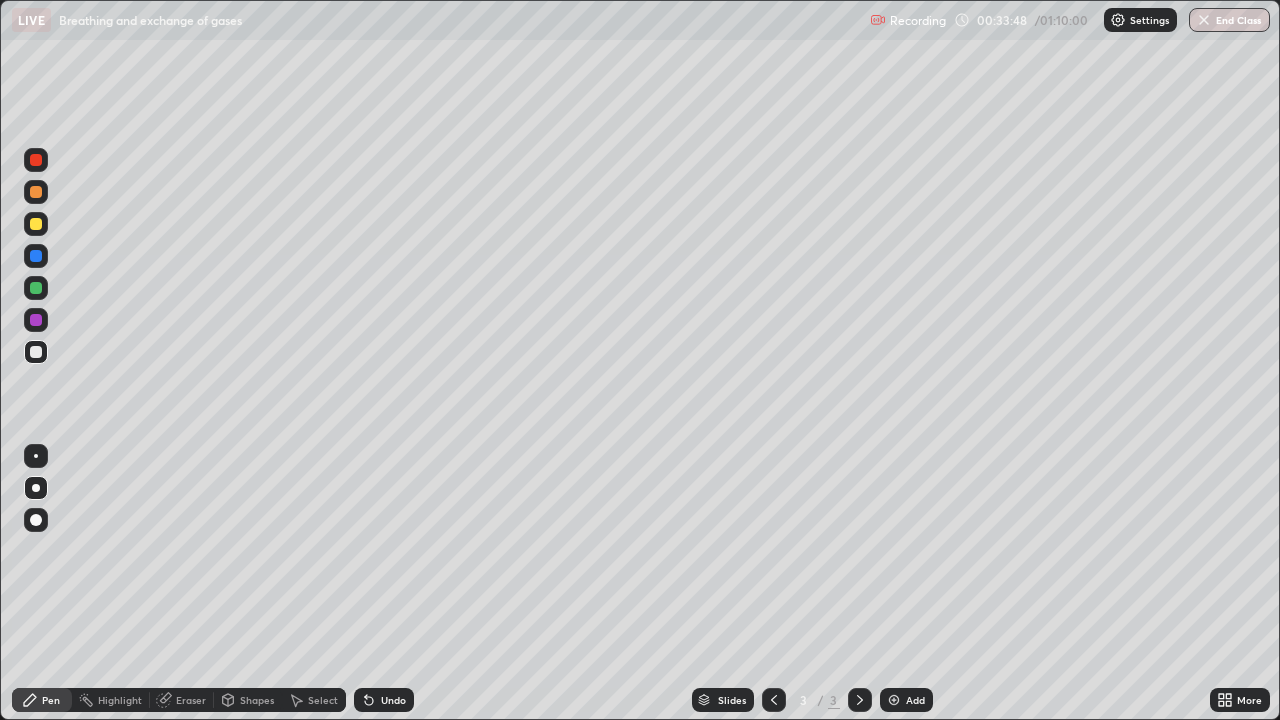 click on "Eraser" at bounding box center (191, 700) 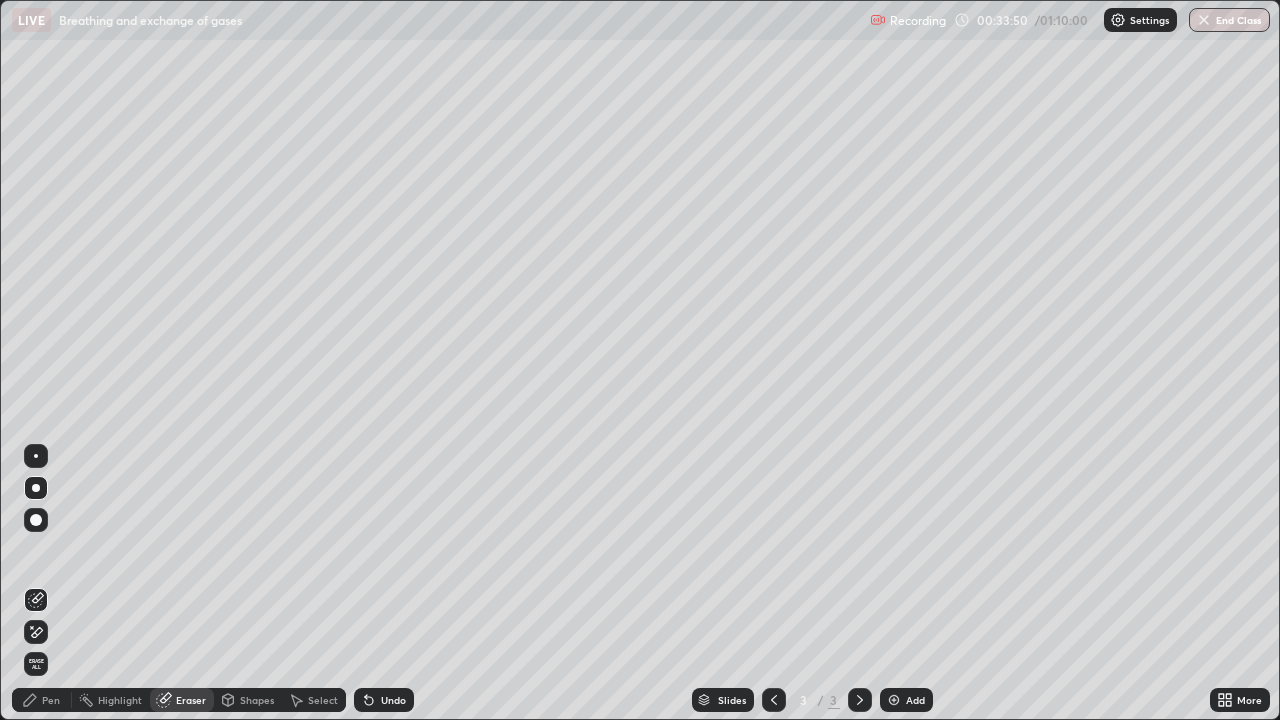 click on "Pen" at bounding box center [42, 700] 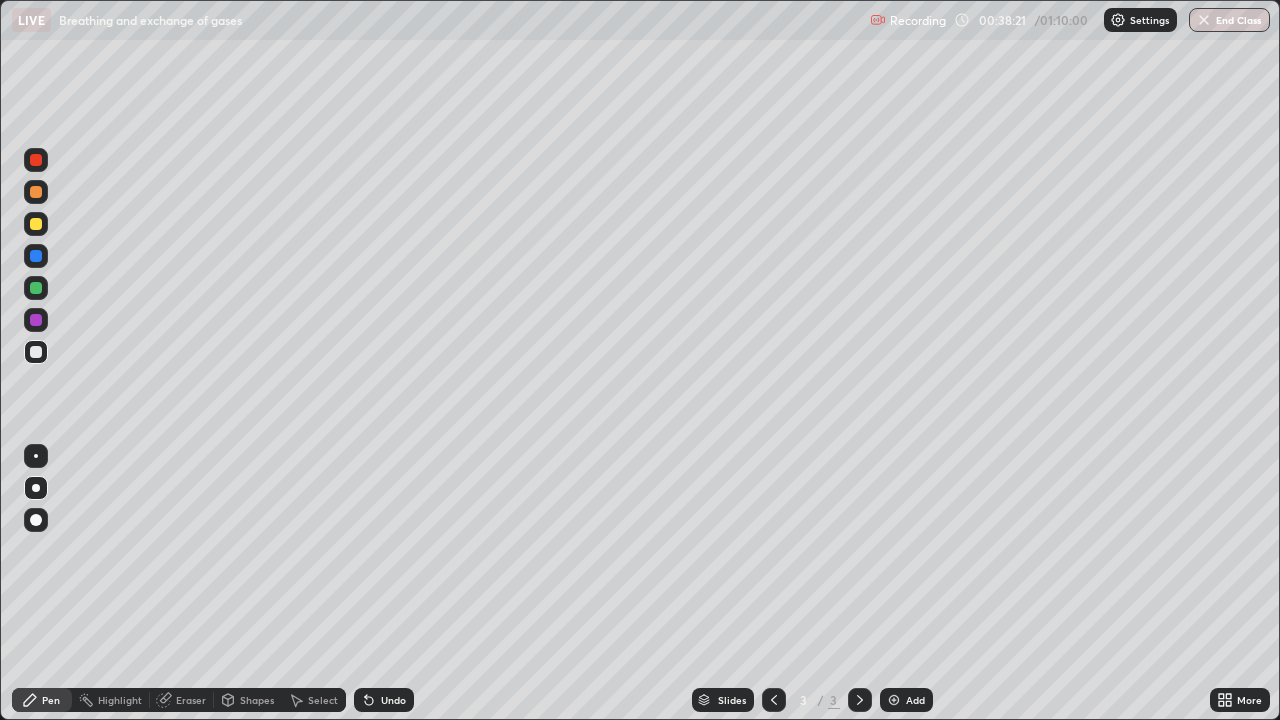 click on "Add" at bounding box center [915, 700] 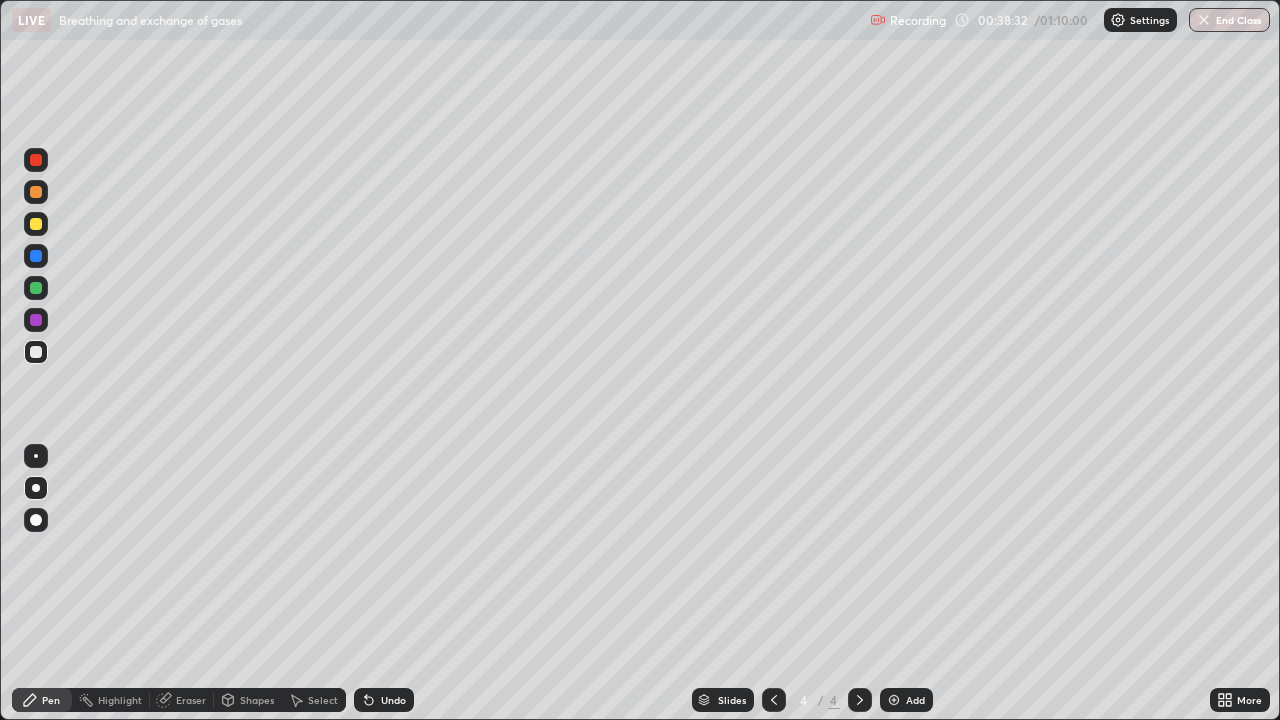 click at bounding box center [36, 224] 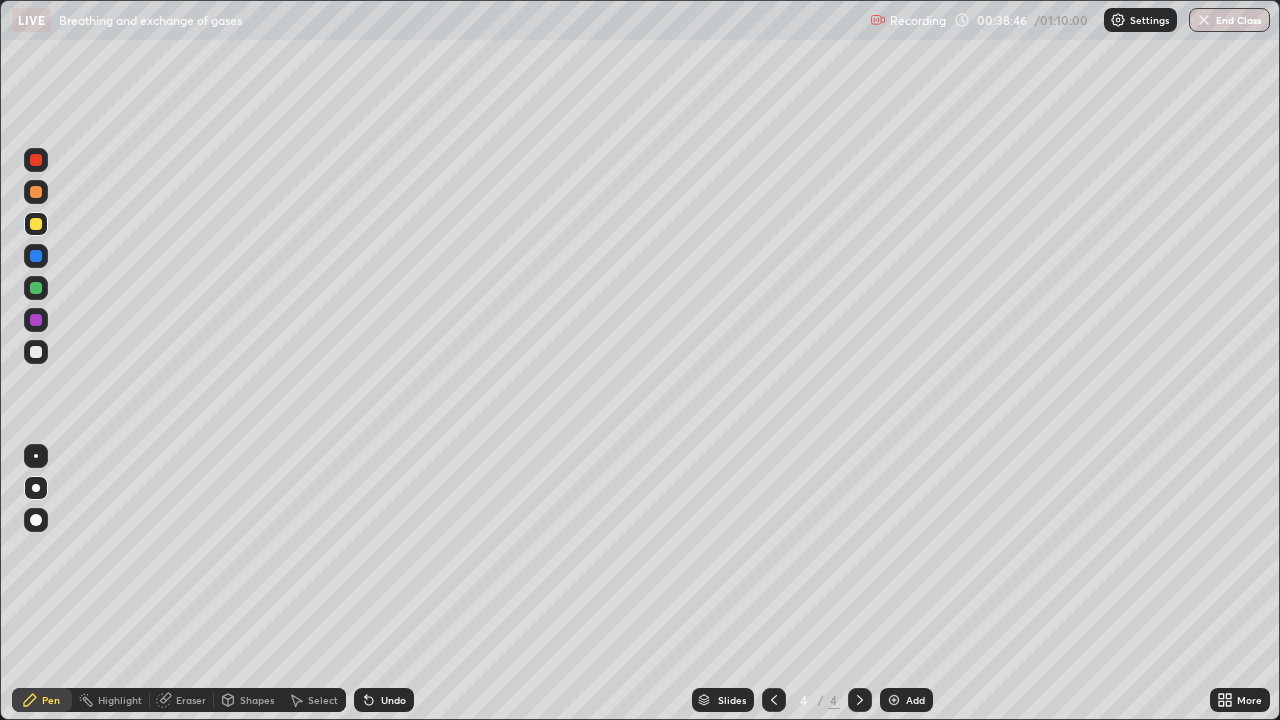 click at bounding box center [36, 352] 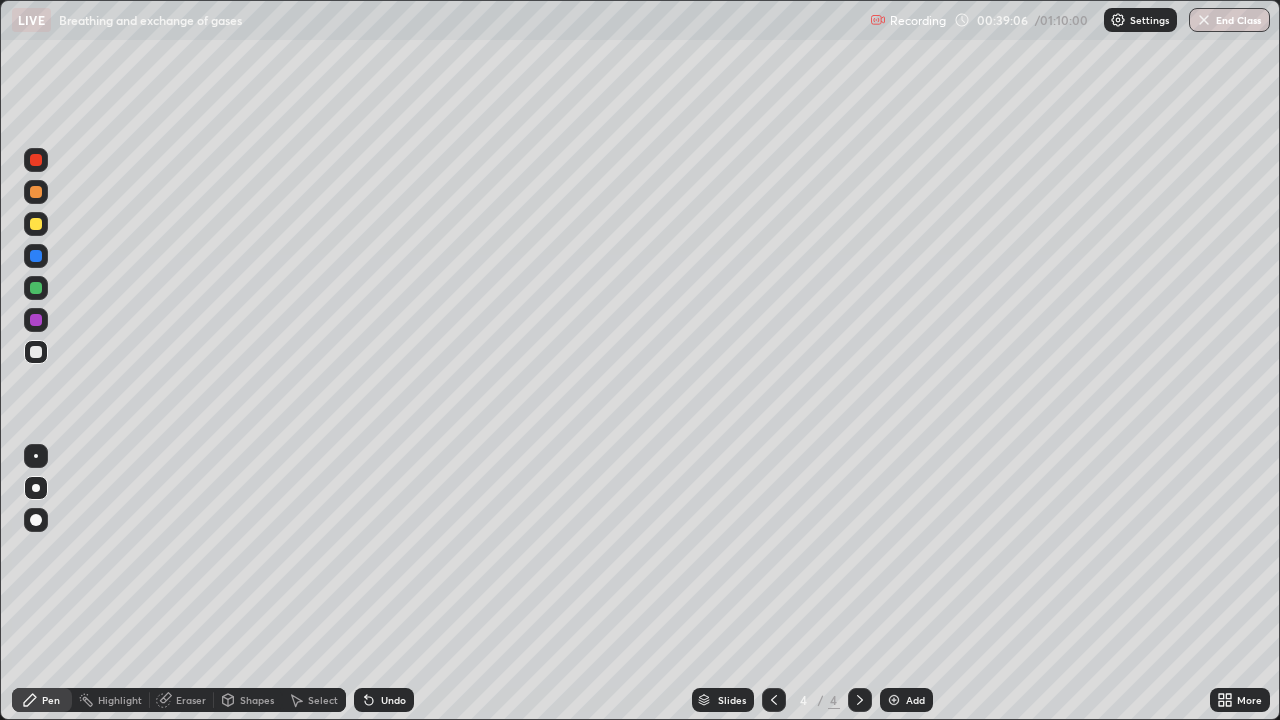 click at bounding box center [36, 224] 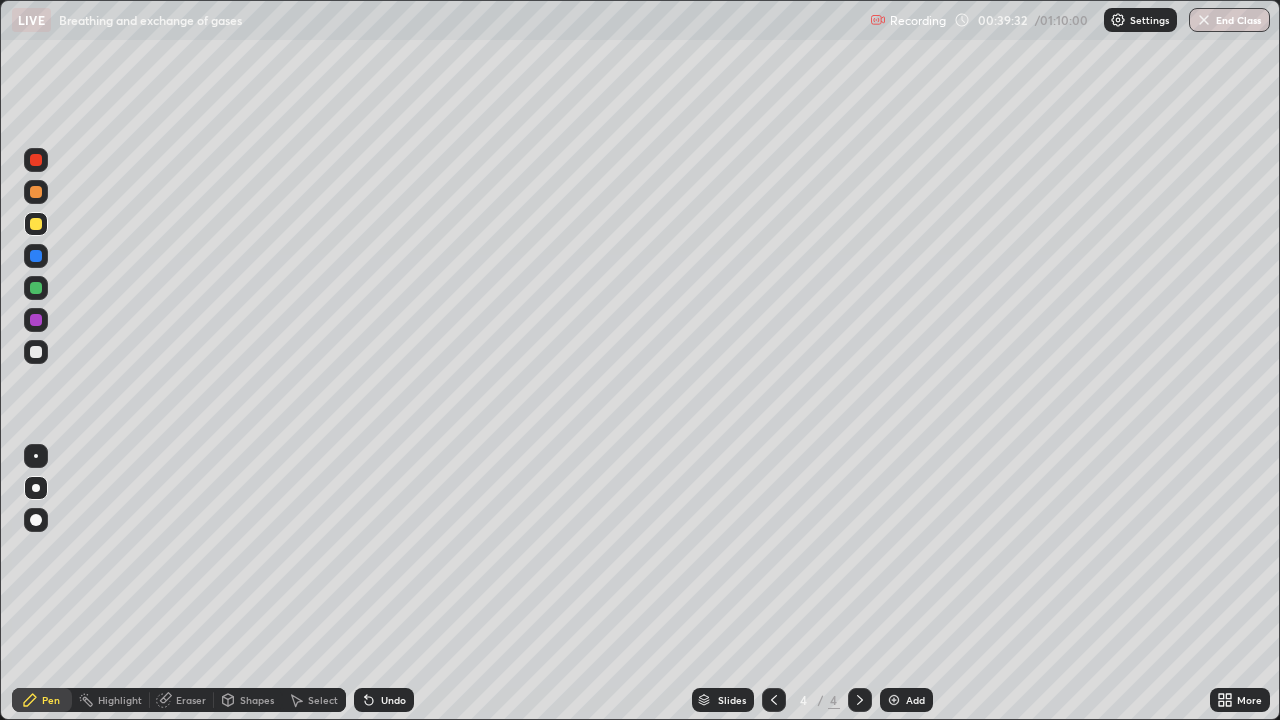 click at bounding box center (36, 192) 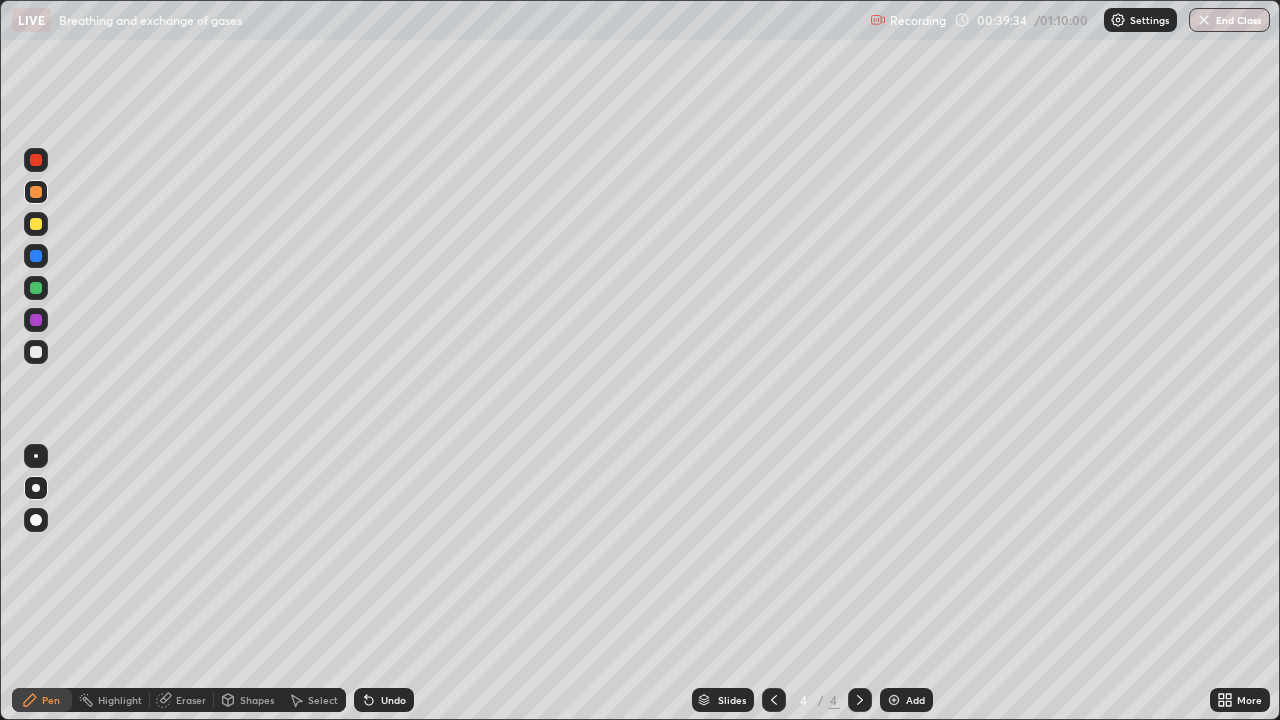 click at bounding box center (36, 160) 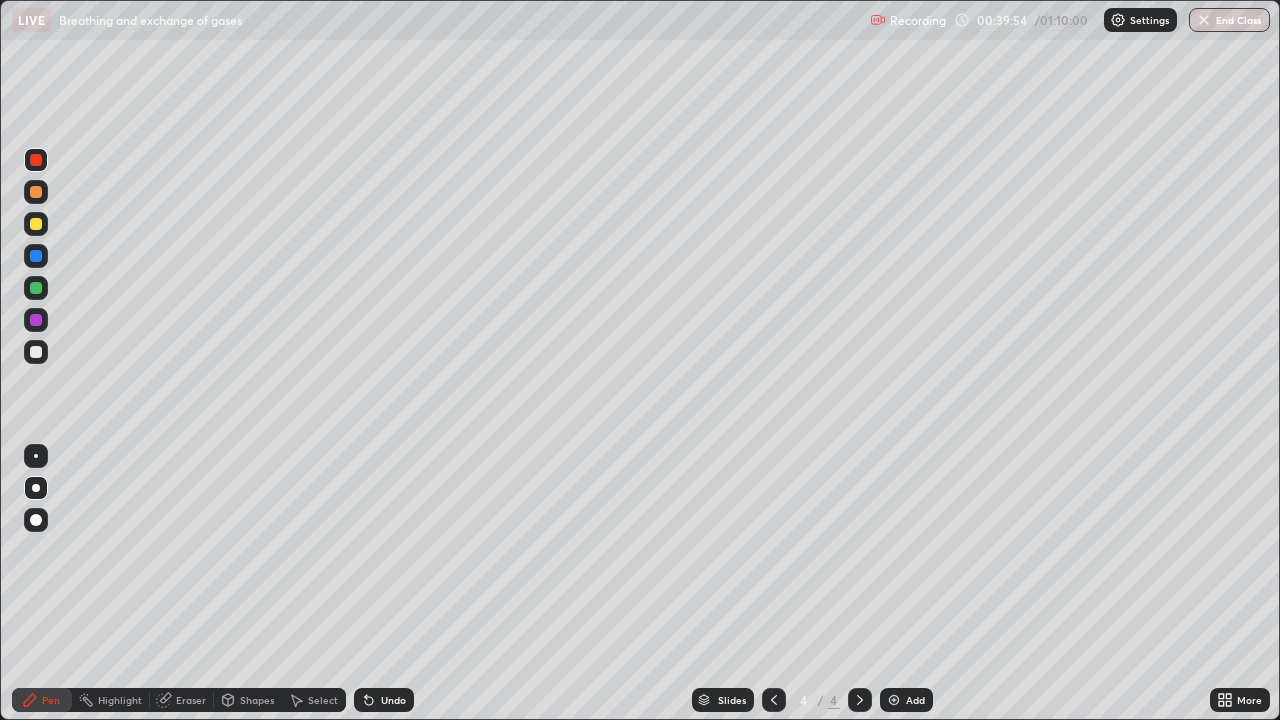 click at bounding box center [36, 256] 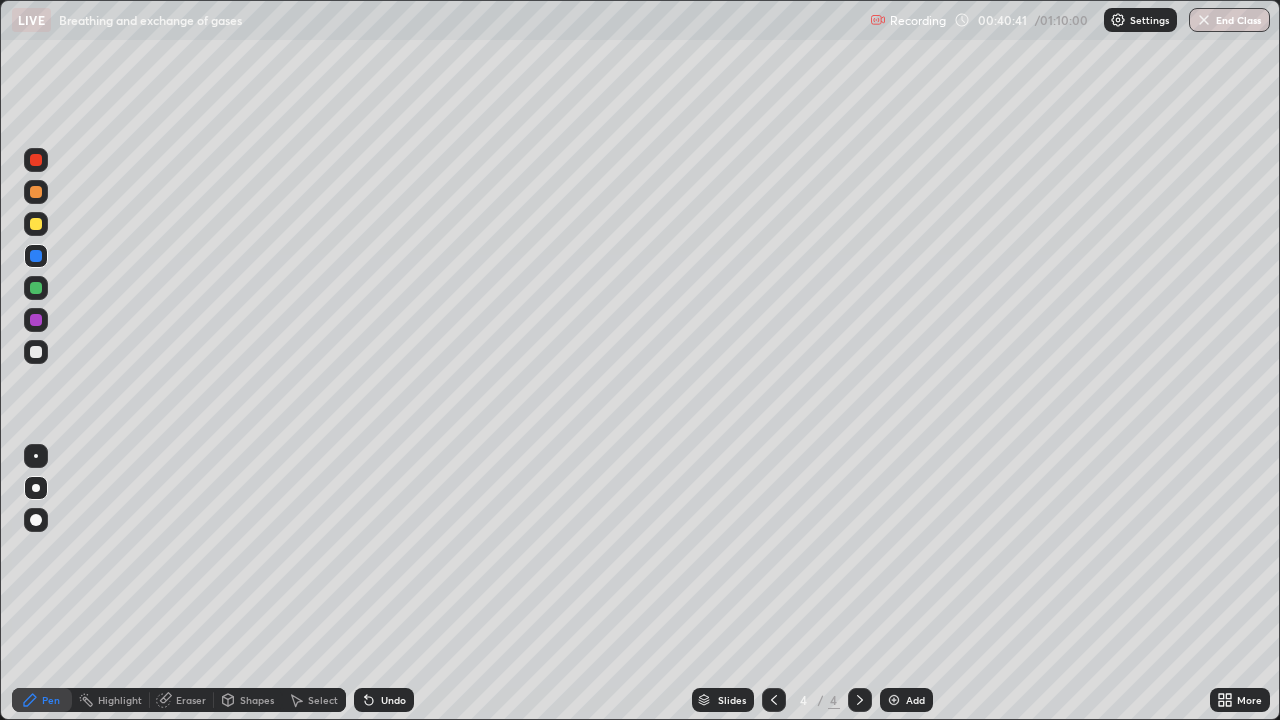 click at bounding box center (36, 160) 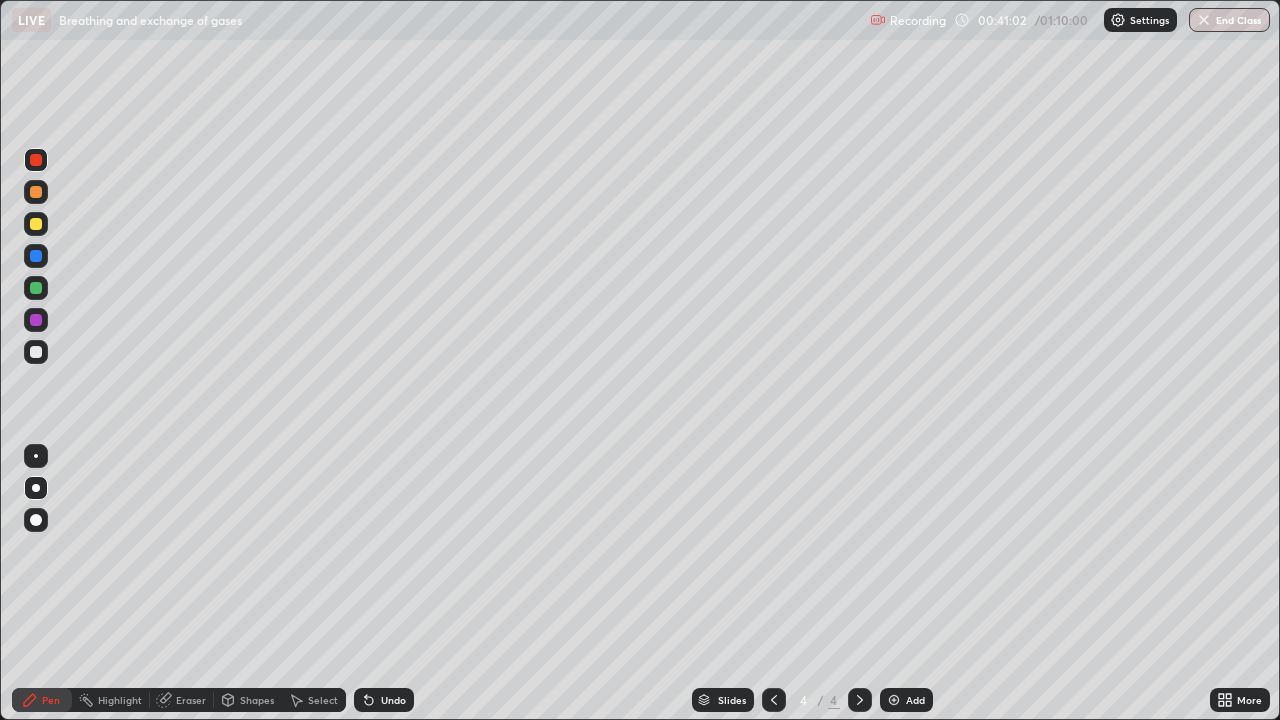 click at bounding box center [36, 256] 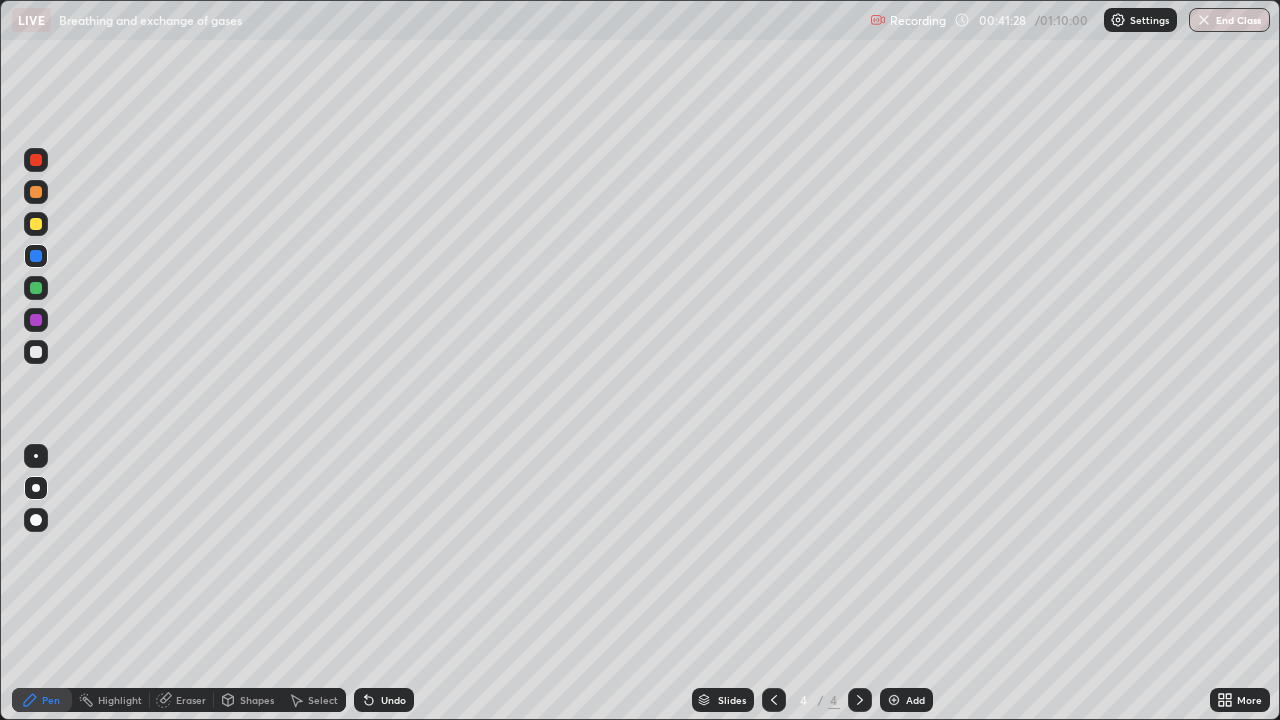 click at bounding box center (36, 224) 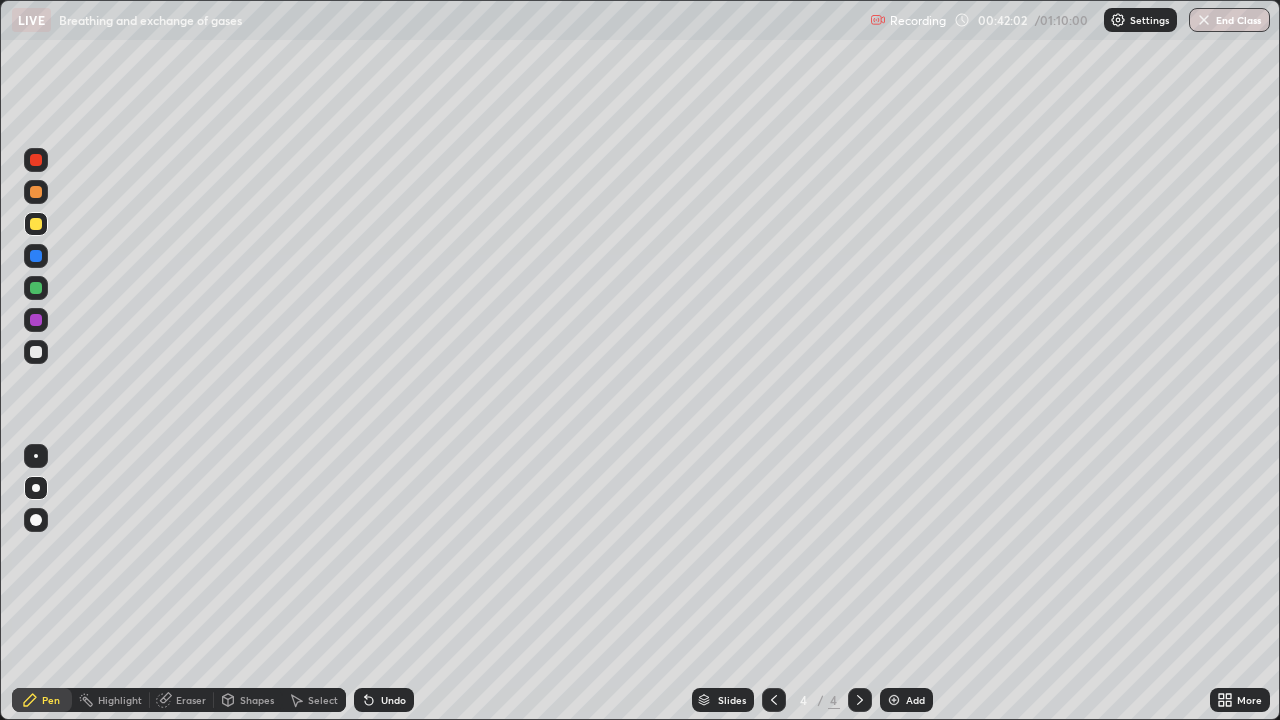 click at bounding box center [36, 256] 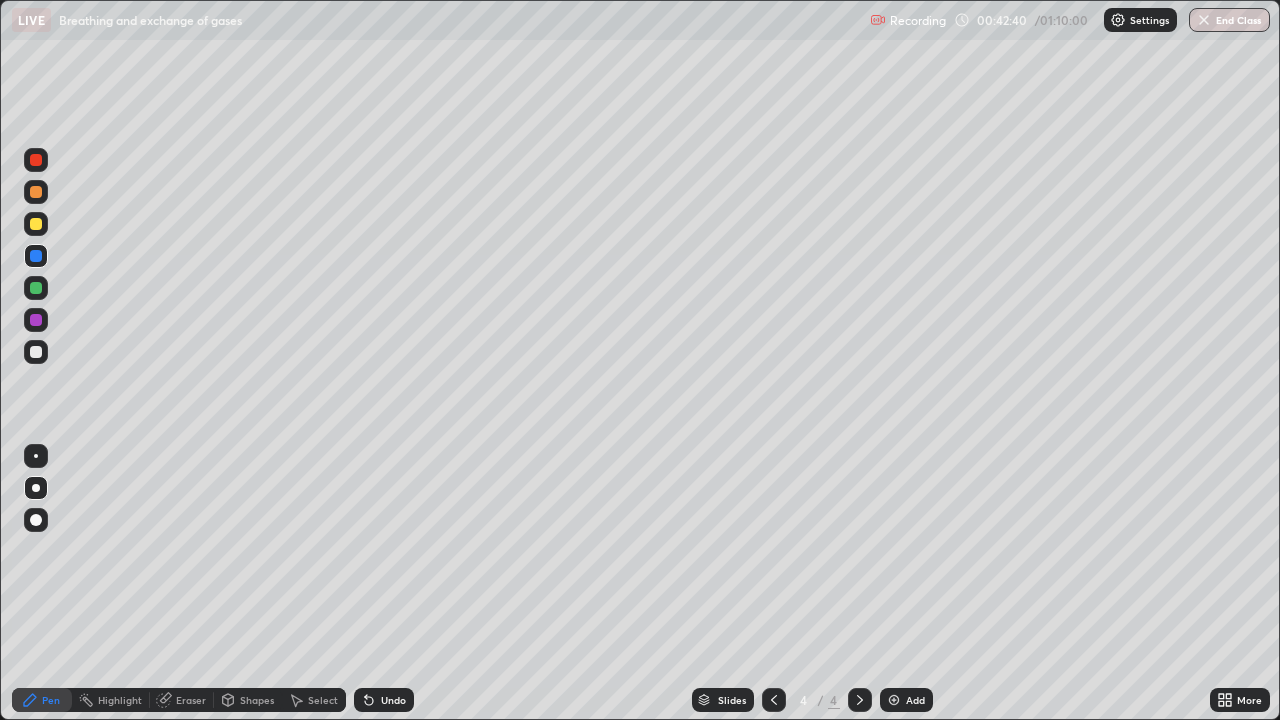 click at bounding box center [36, 352] 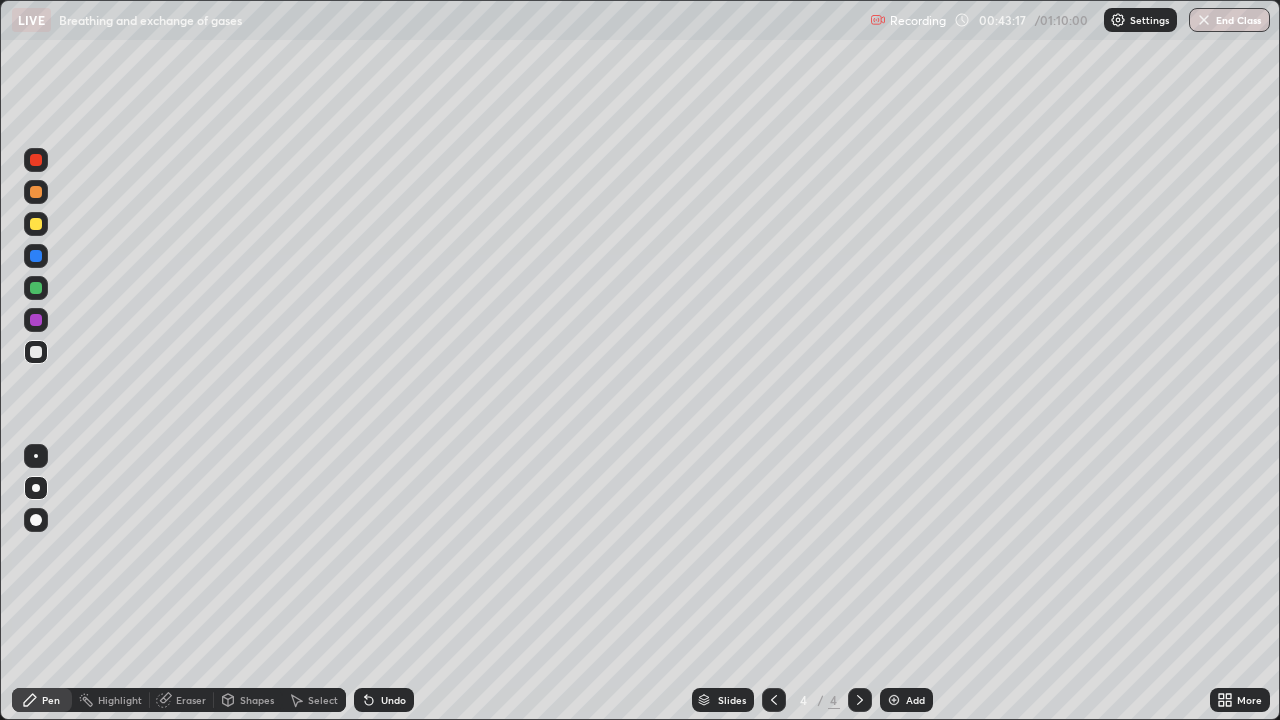 click at bounding box center (36, 160) 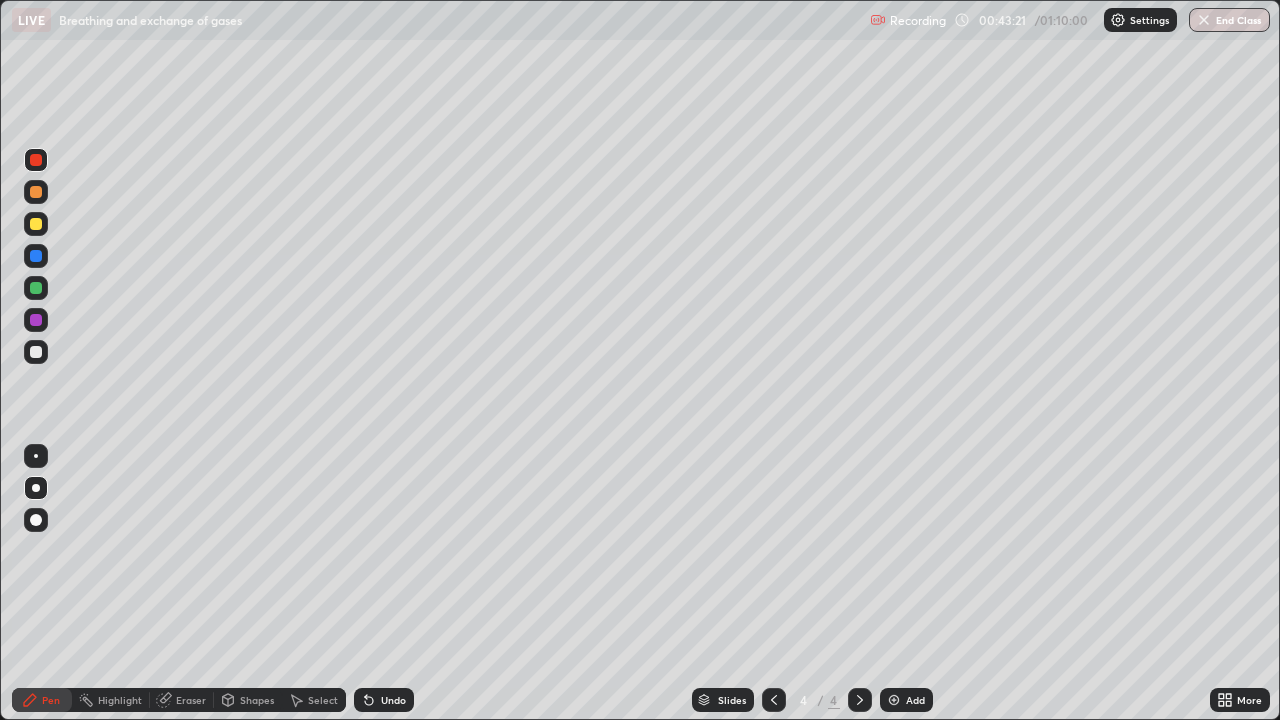click at bounding box center [36, 256] 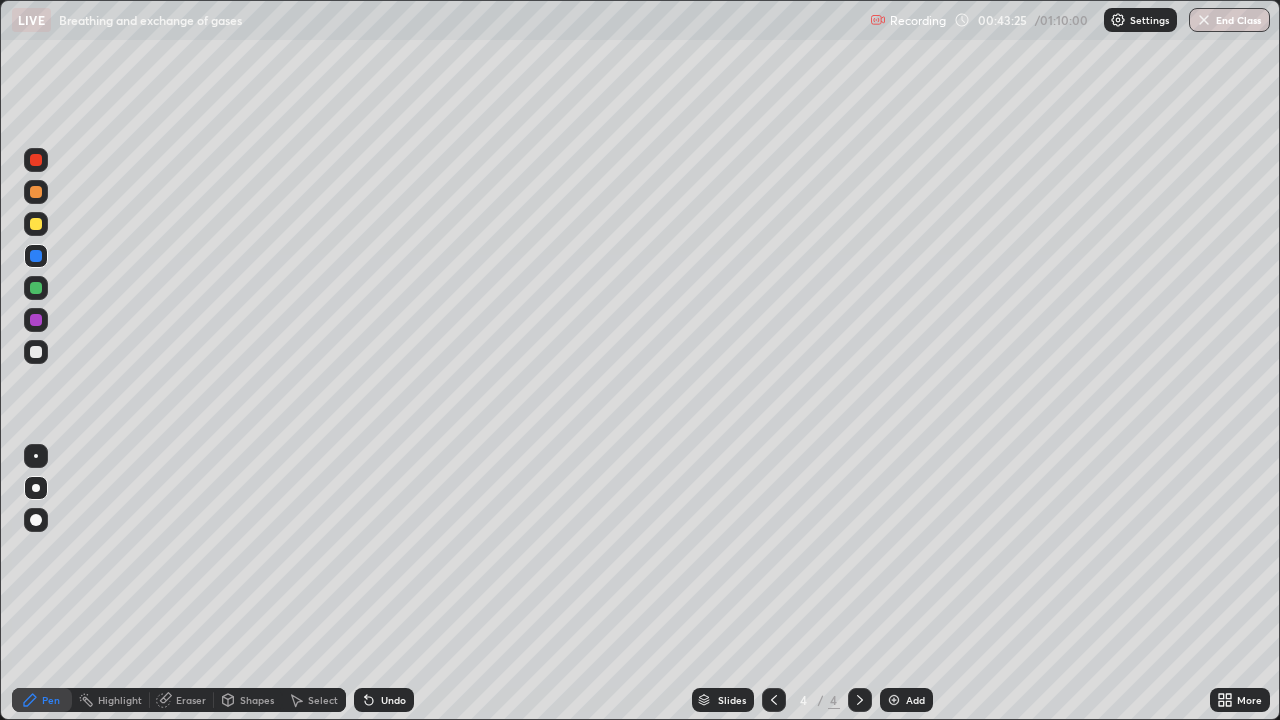 click at bounding box center [36, 160] 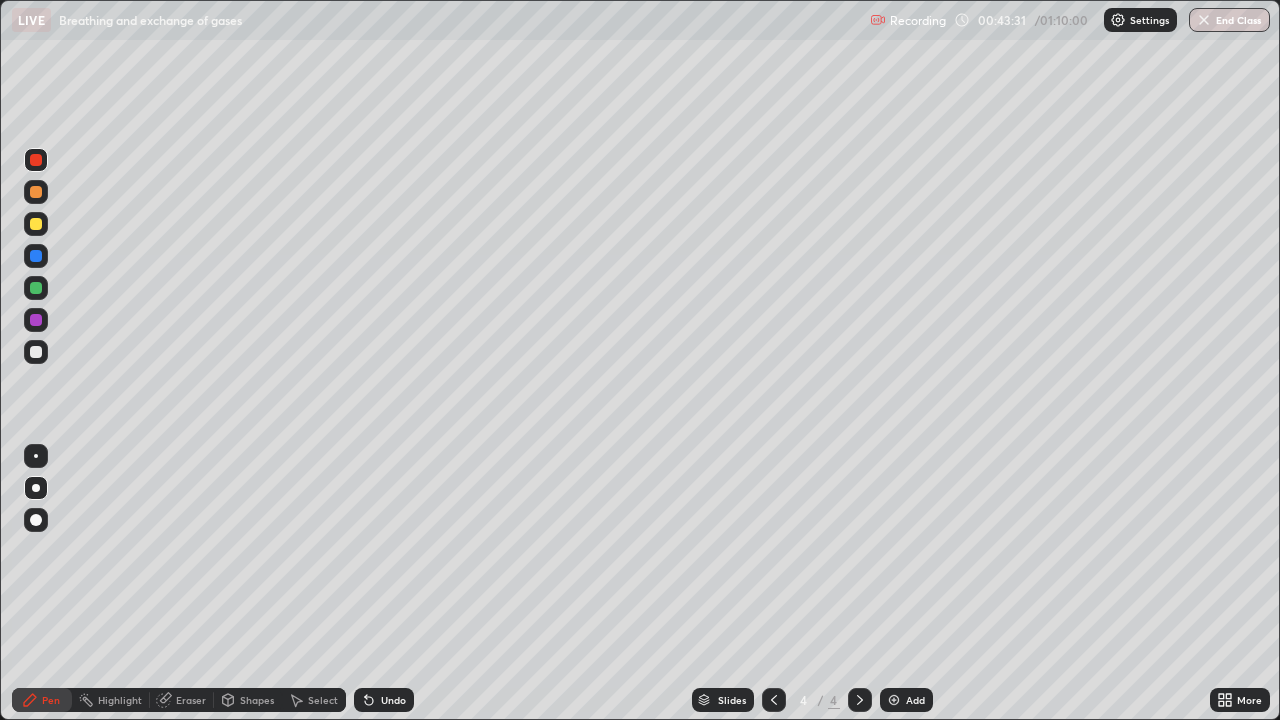 click at bounding box center (36, 256) 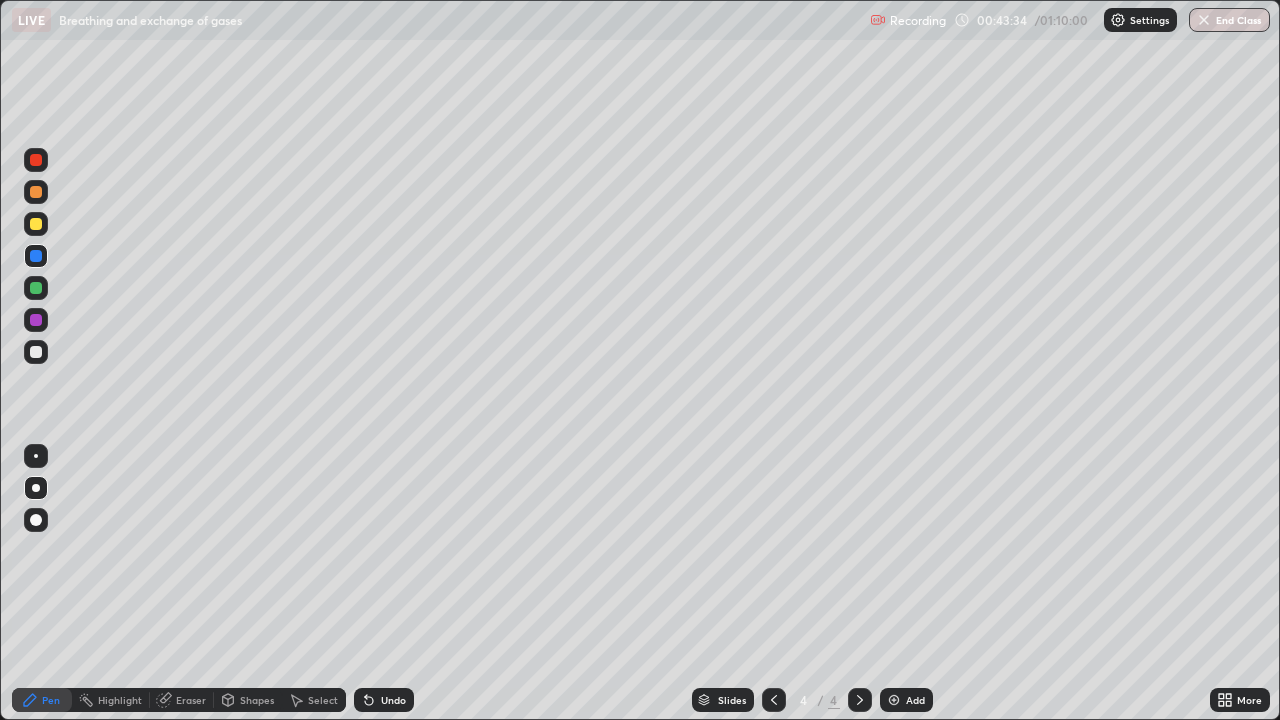 click at bounding box center [36, 160] 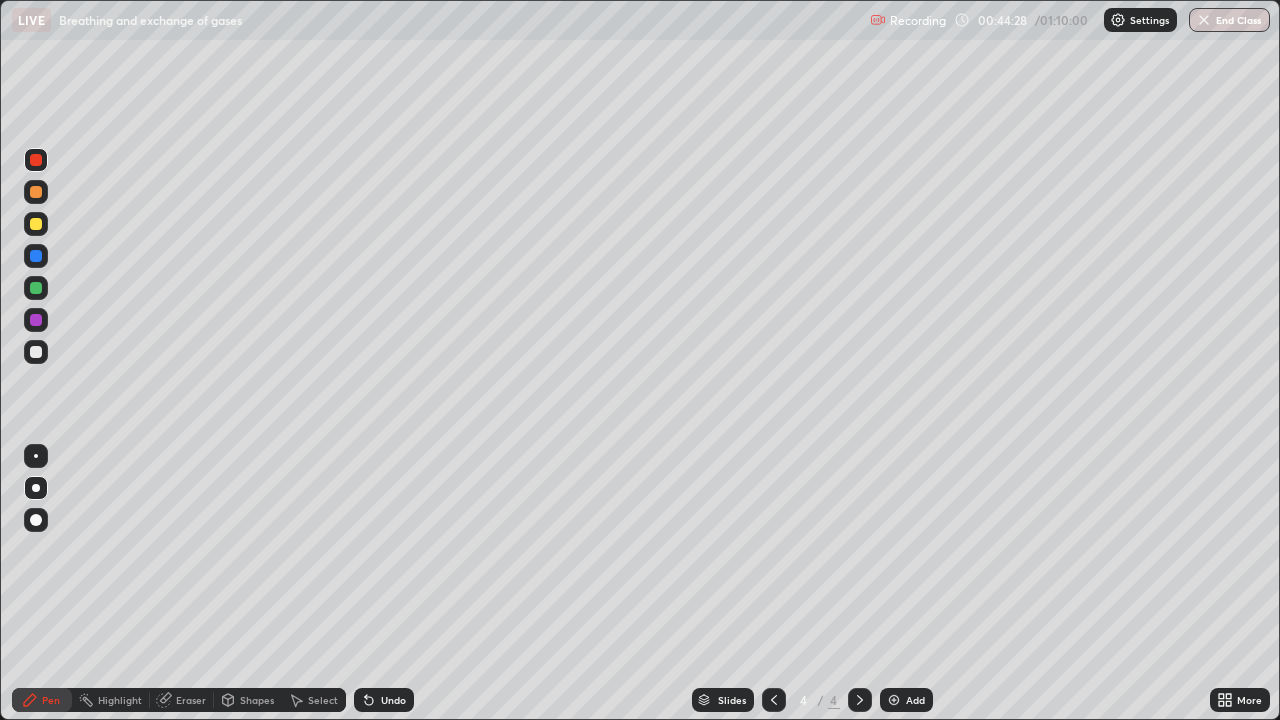 click 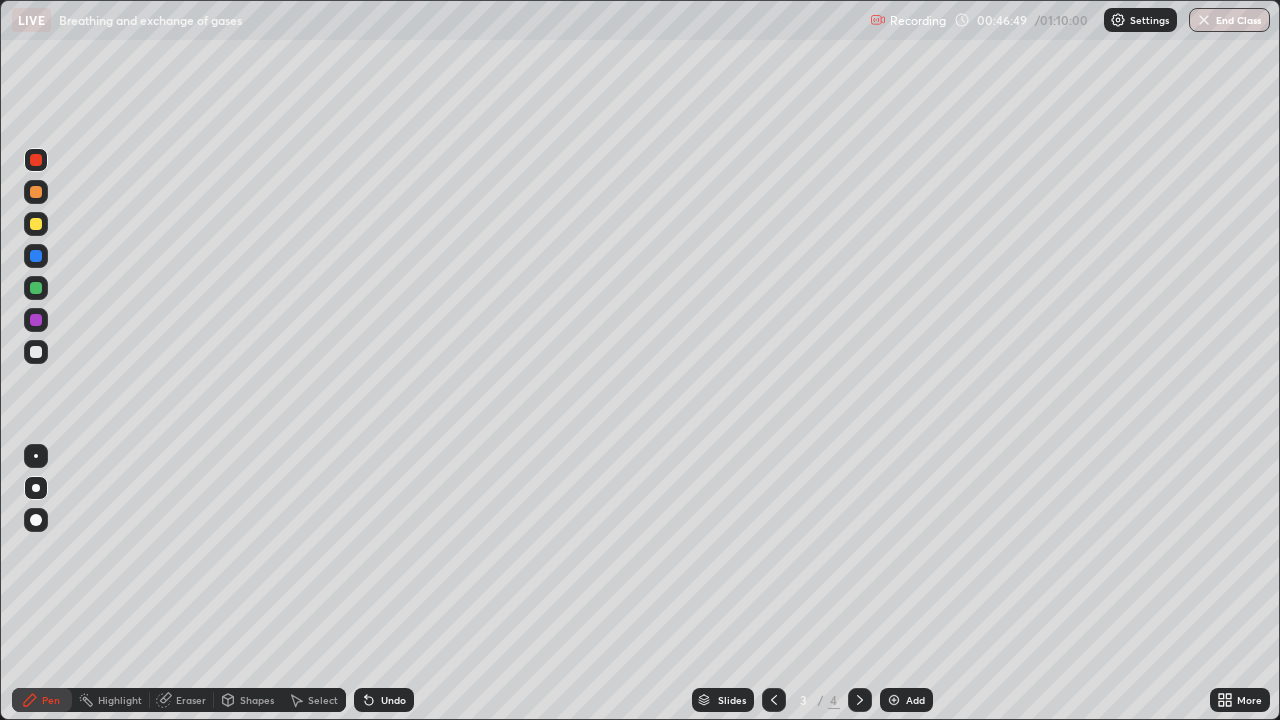 click 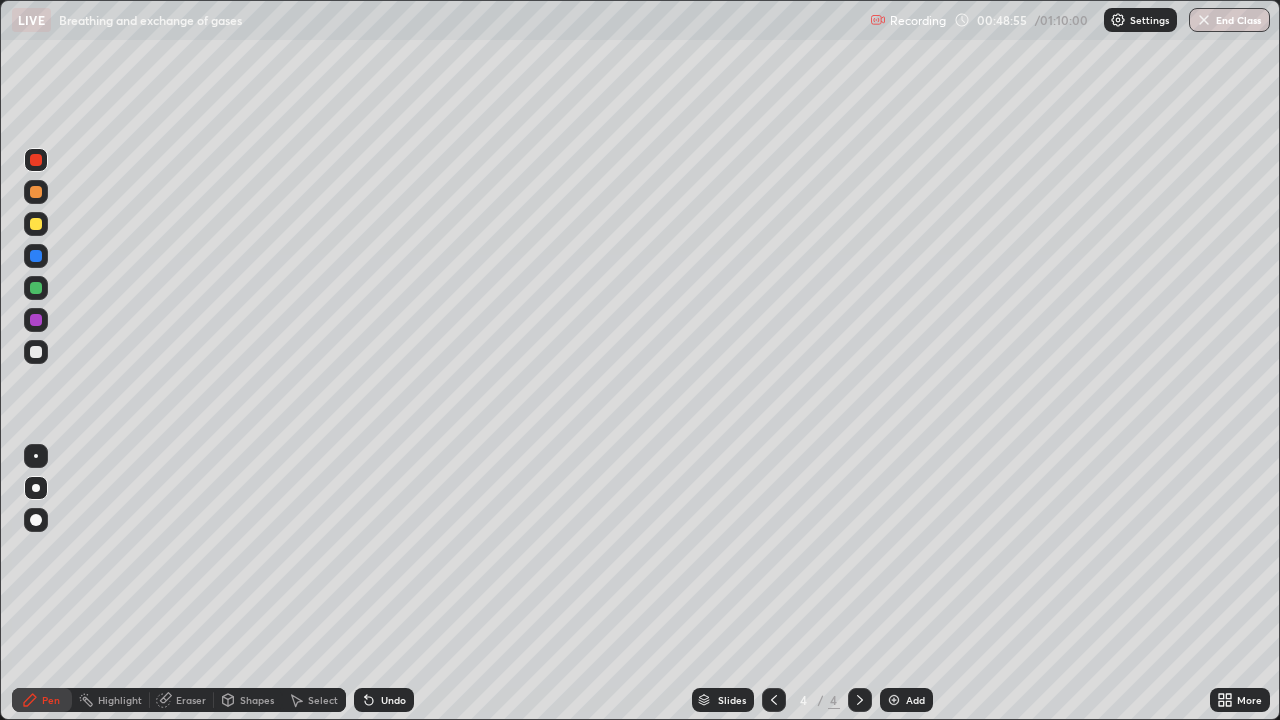 click at bounding box center (36, 224) 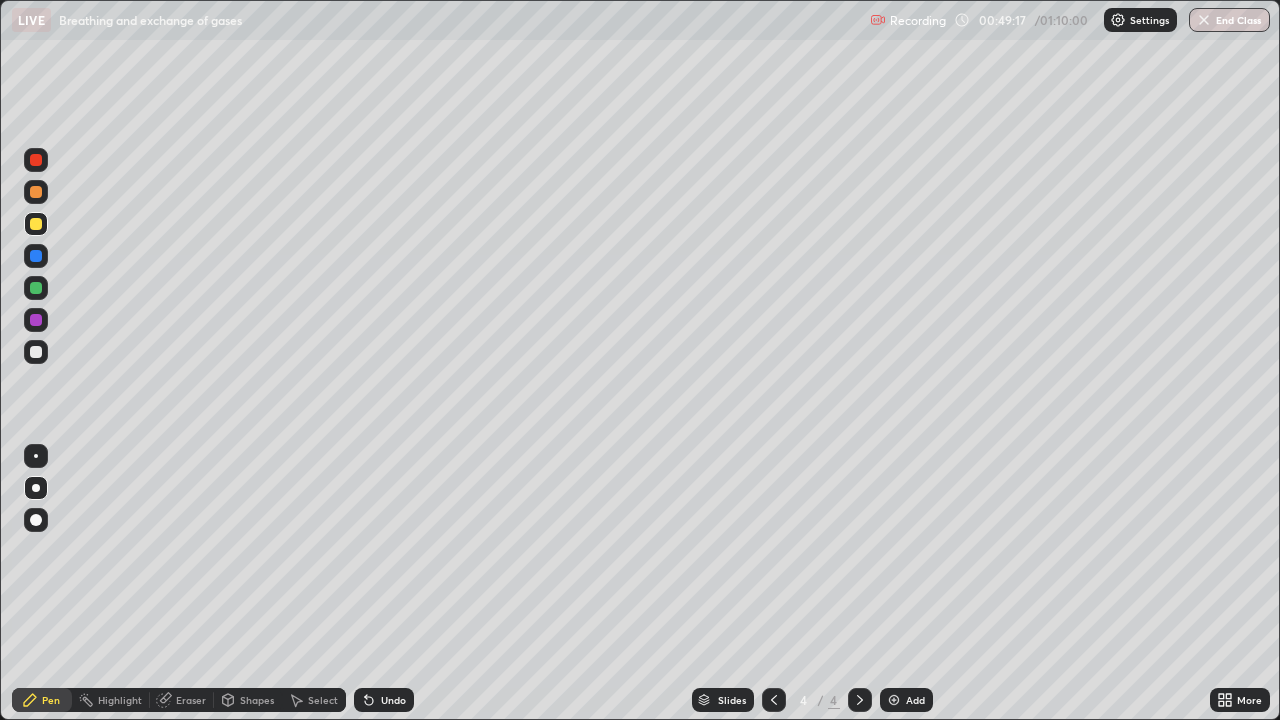 click on "Add" at bounding box center [906, 700] 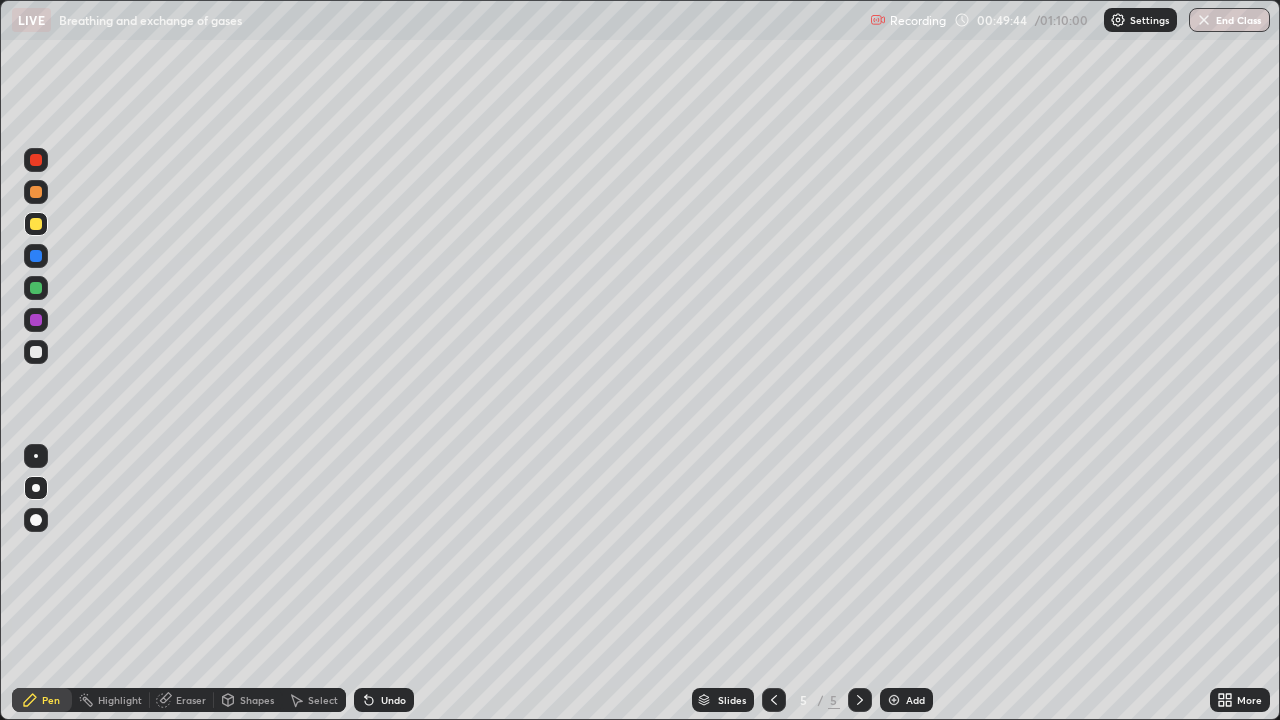 click at bounding box center [36, 352] 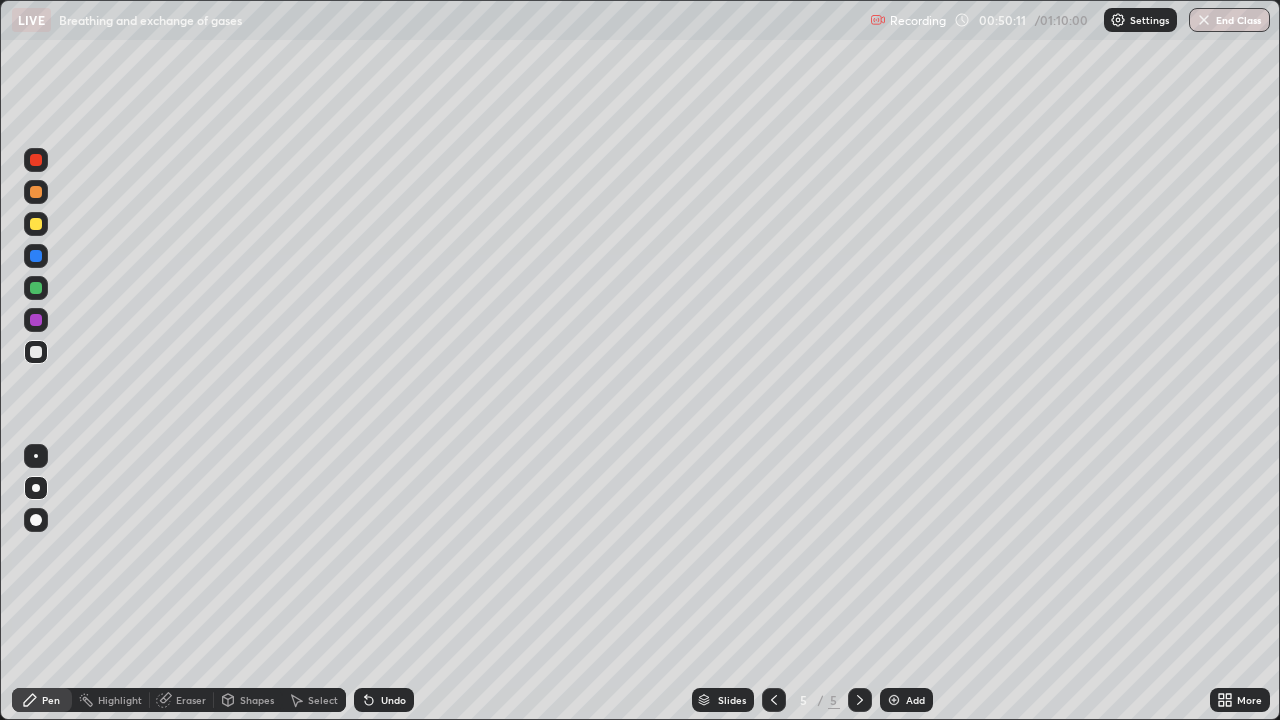 click at bounding box center [36, 192] 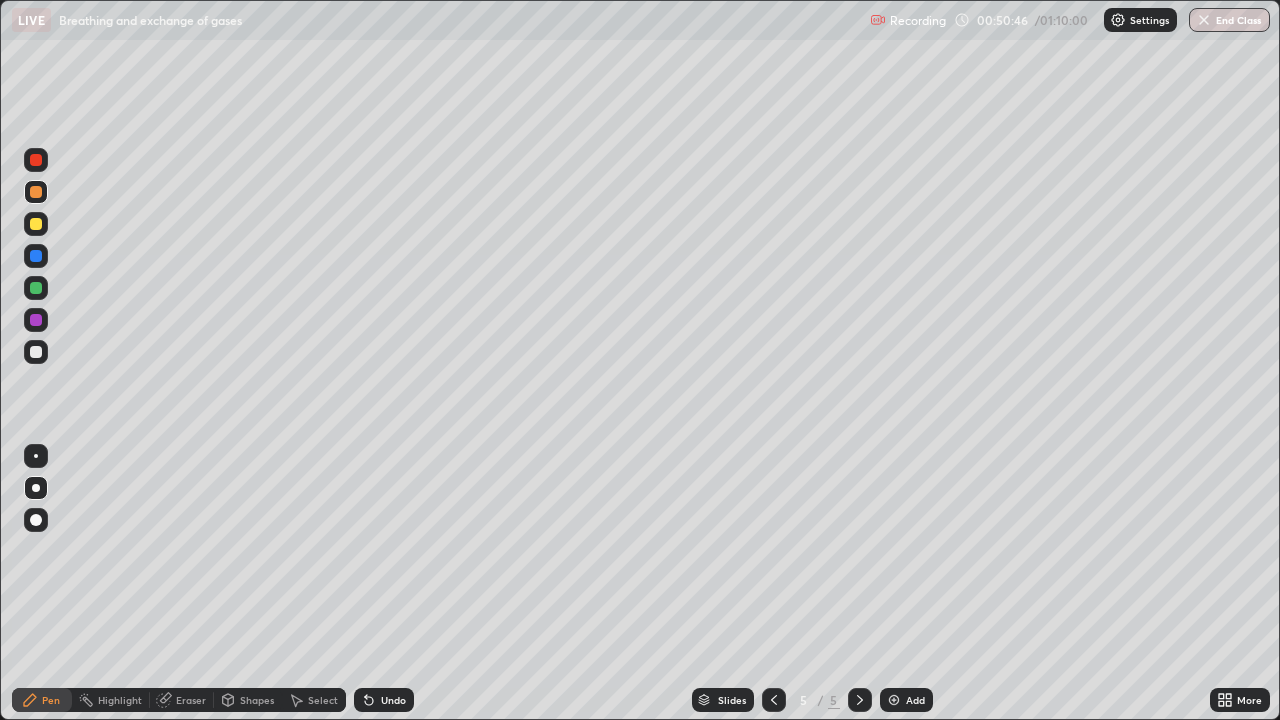 click at bounding box center [36, 288] 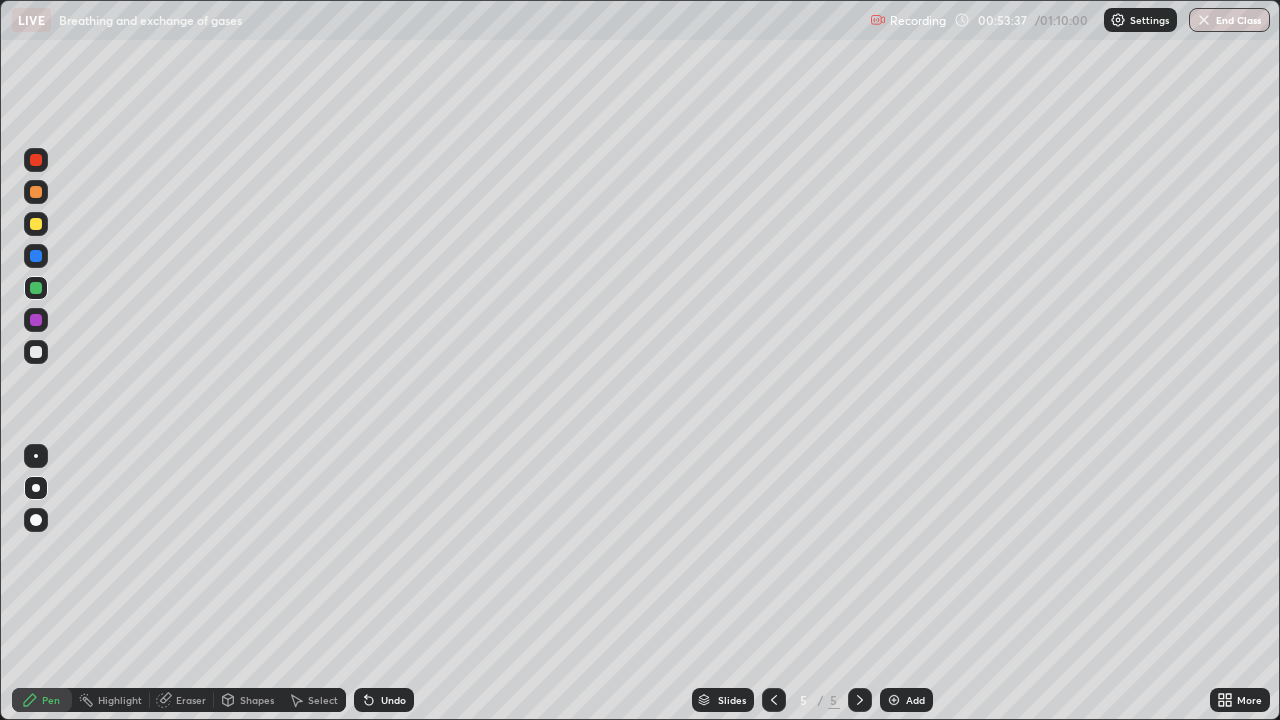 click on "Undo" at bounding box center (393, 700) 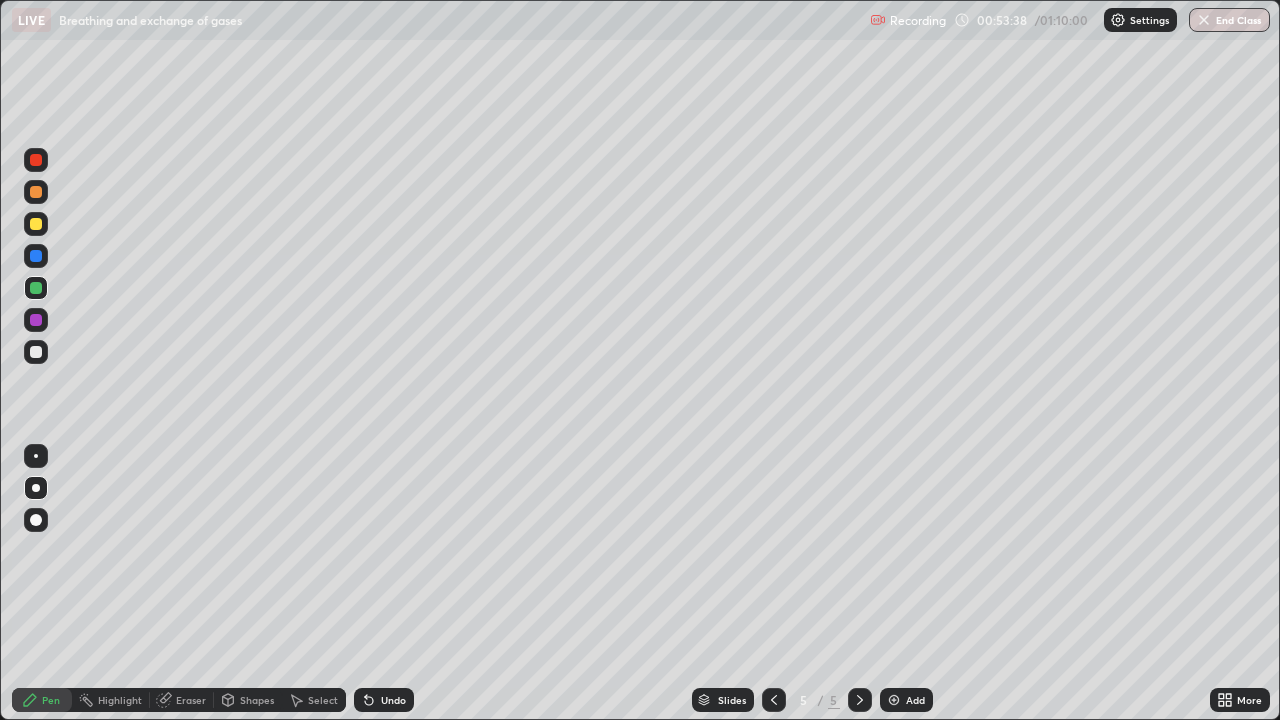 click at bounding box center [36, 192] 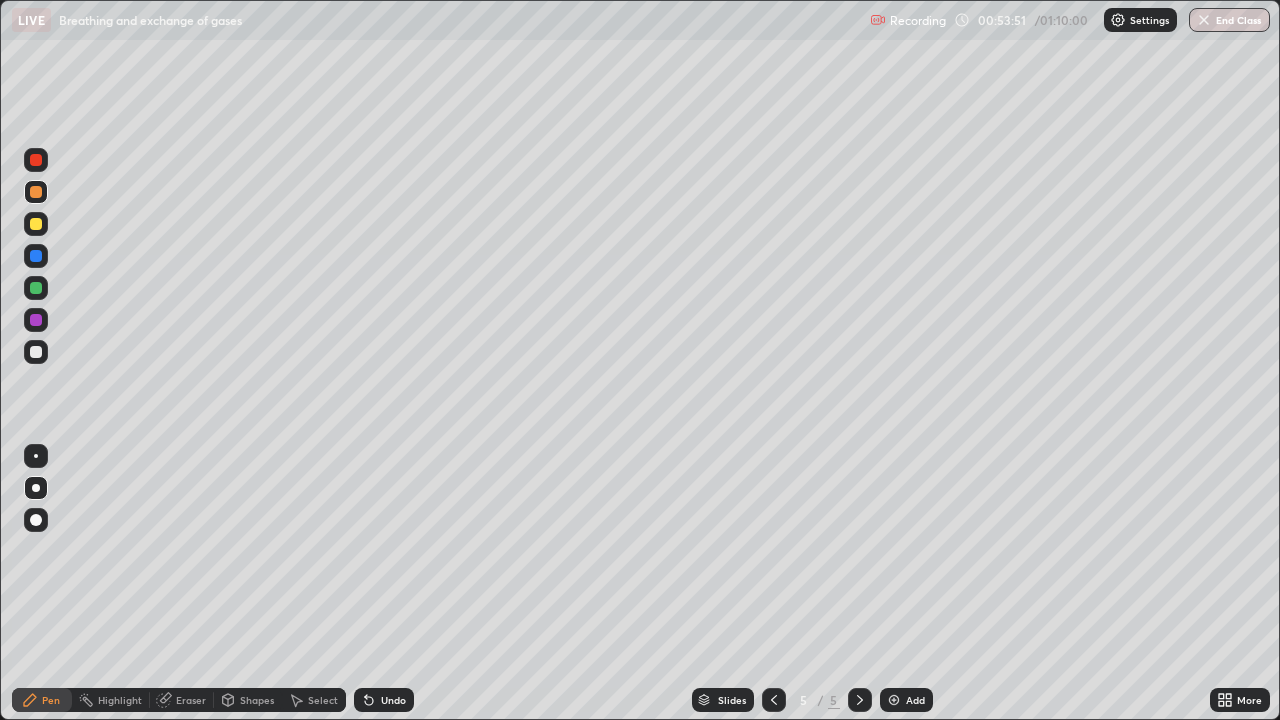 click at bounding box center (36, 352) 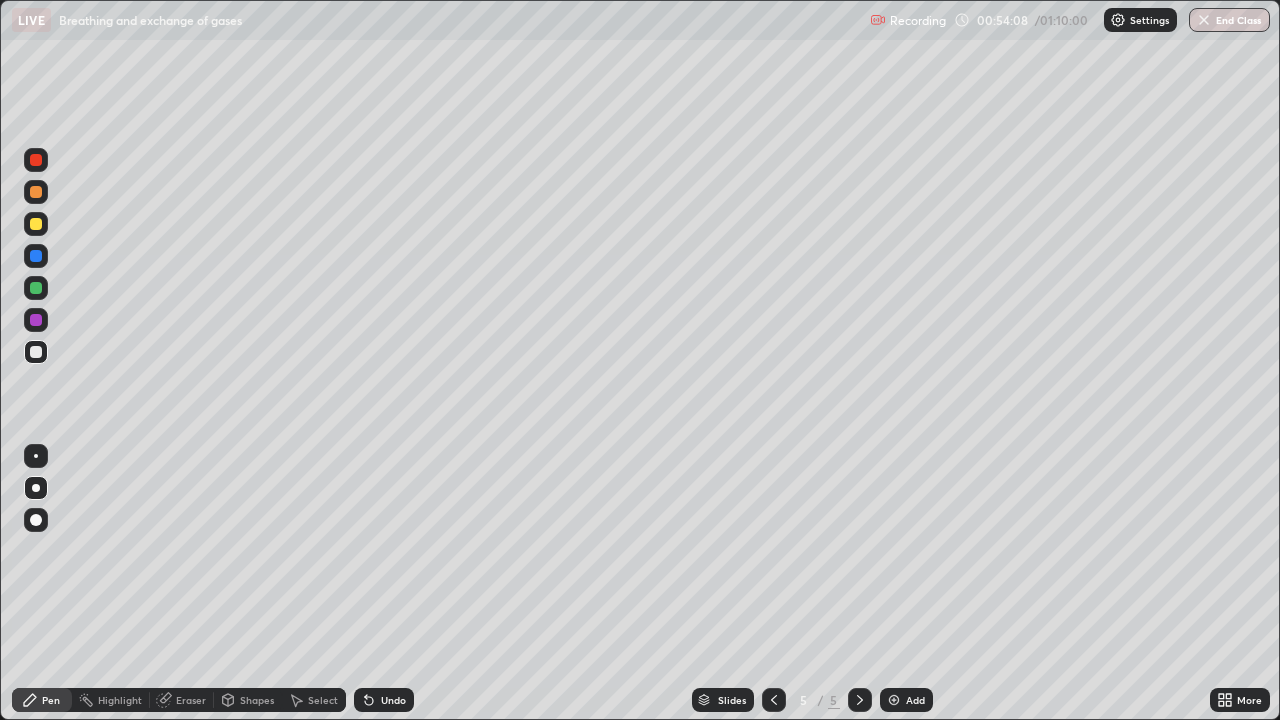click at bounding box center (36, 192) 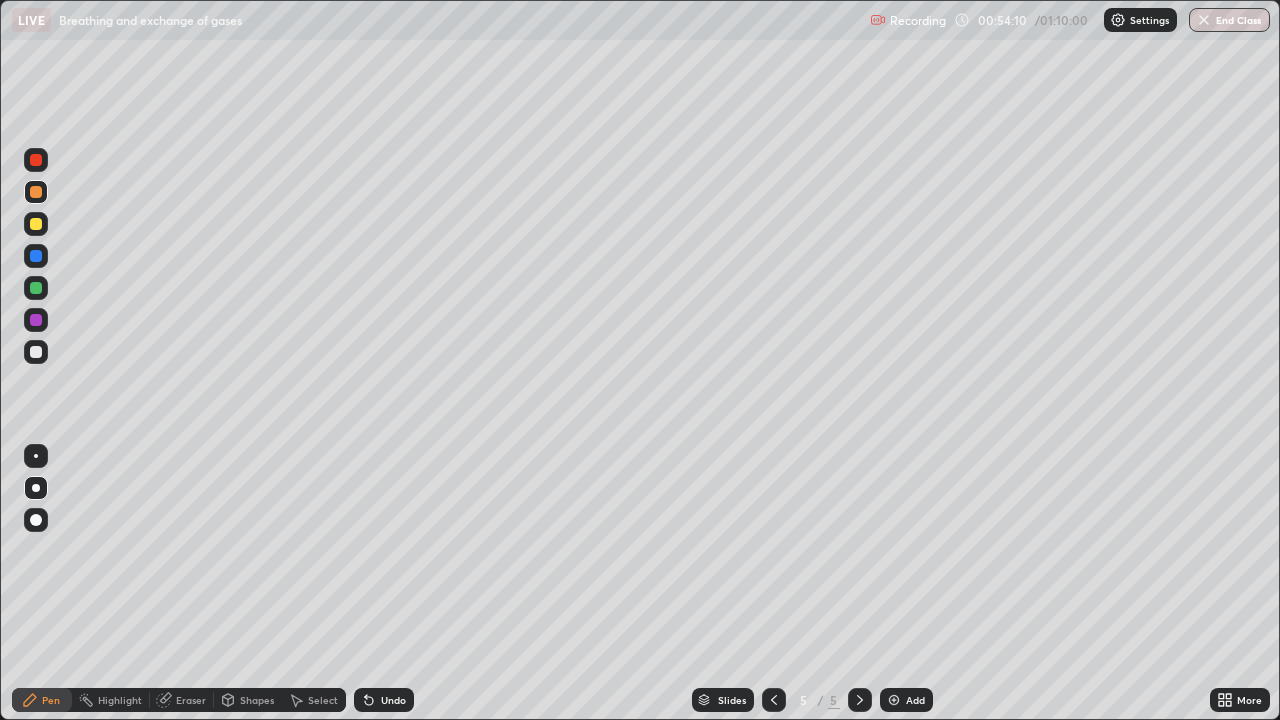 click at bounding box center [36, 160] 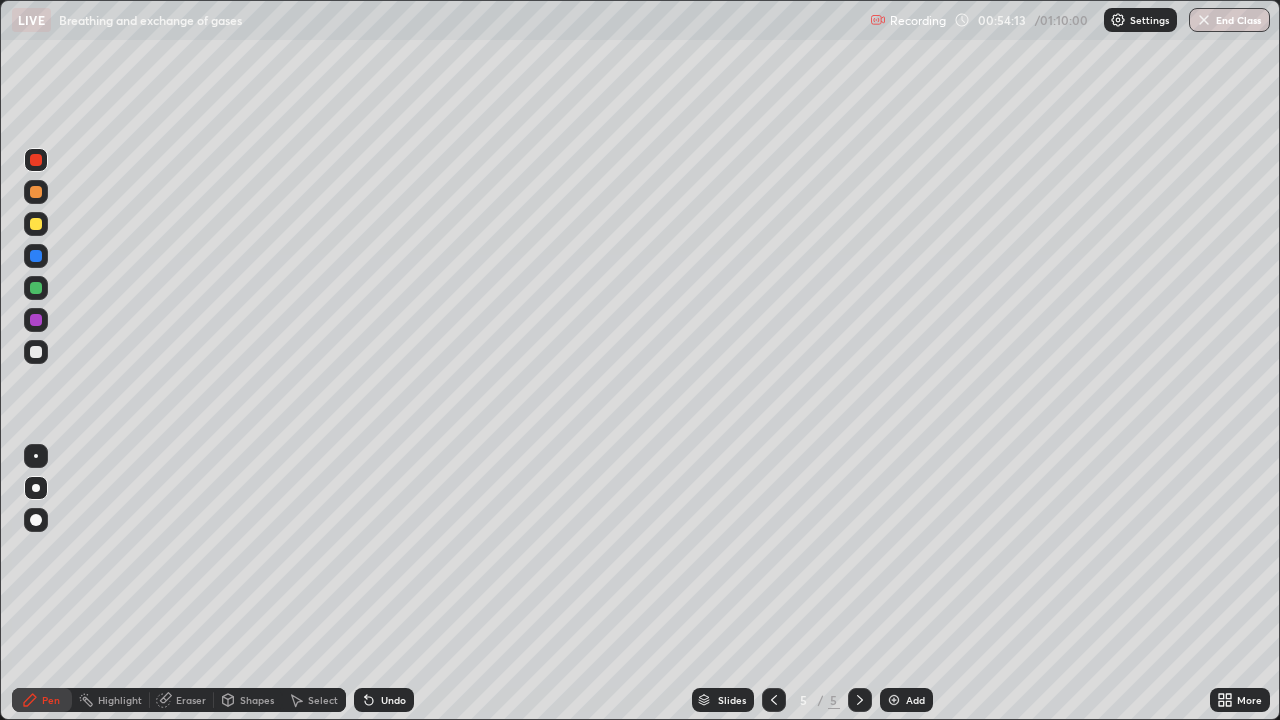 click at bounding box center (36, 256) 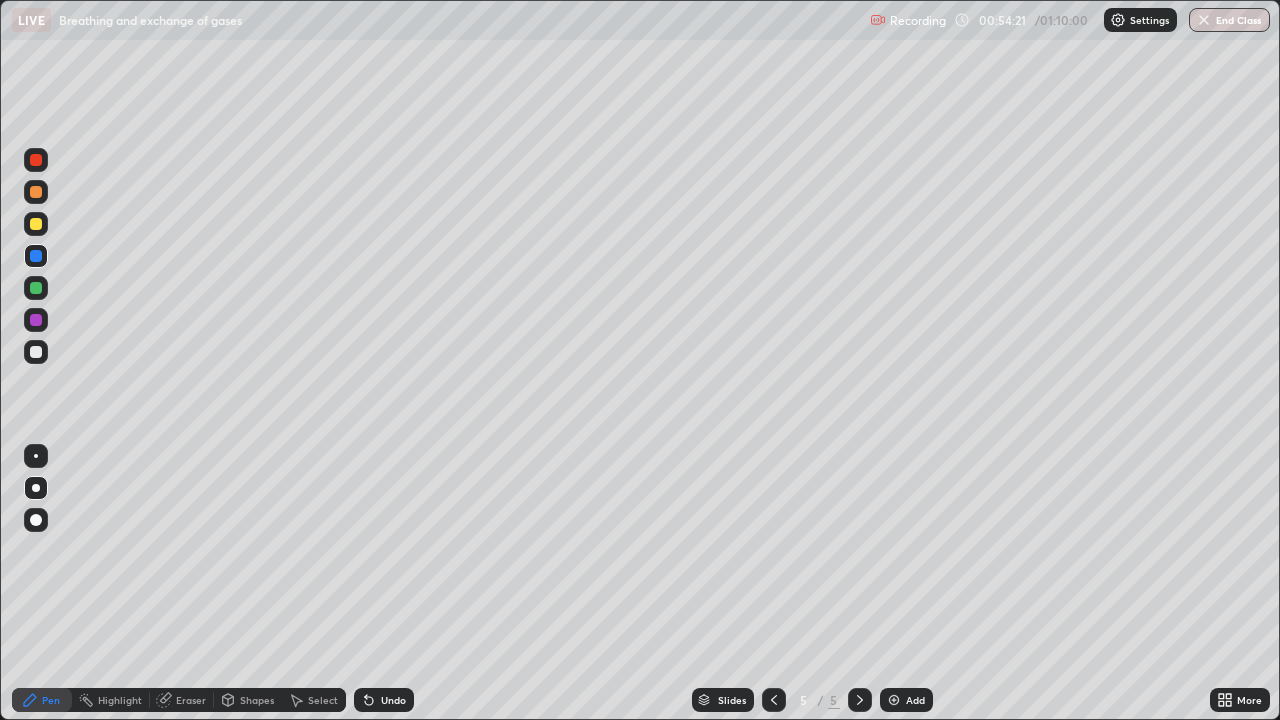 click at bounding box center [36, 160] 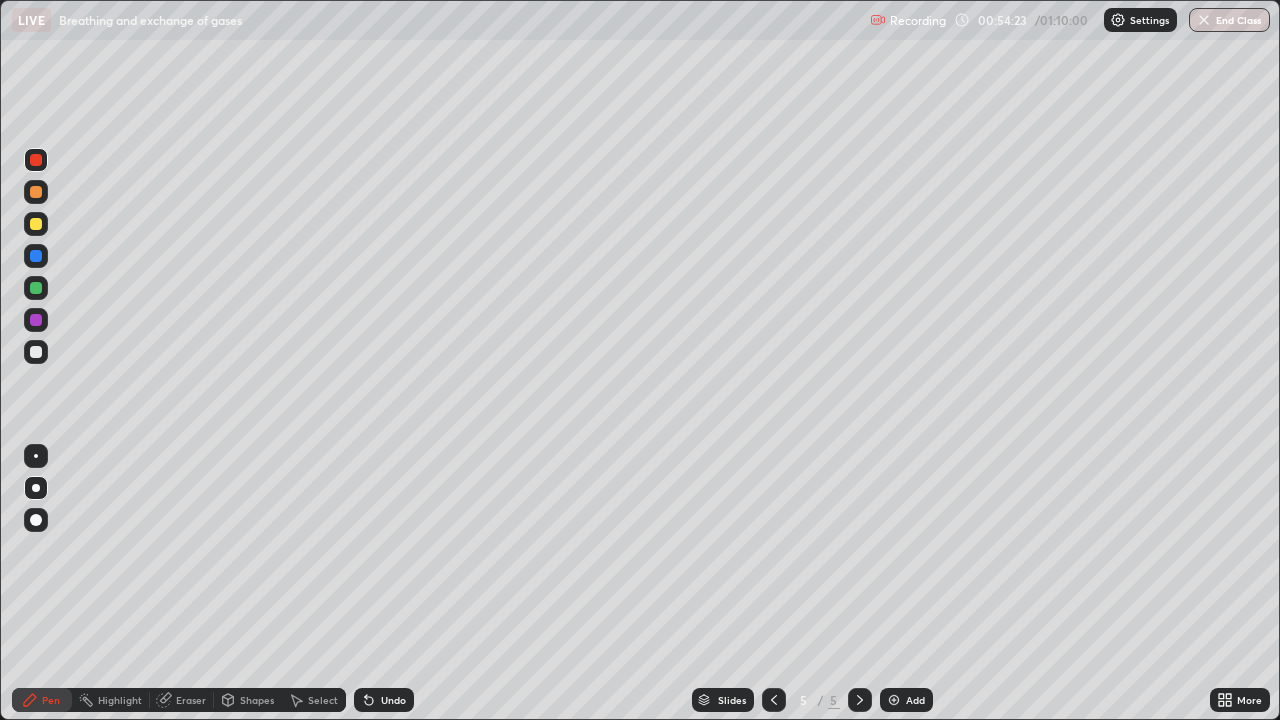 click at bounding box center (36, 256) 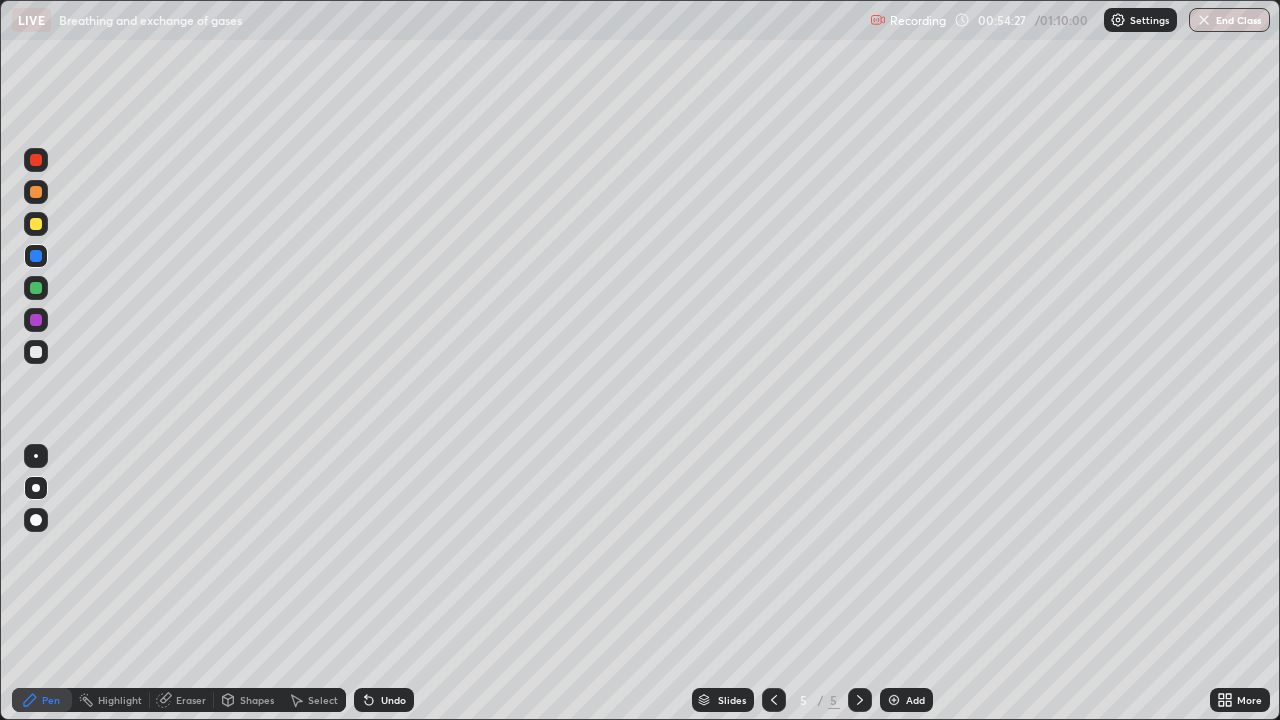 click at bounding box center [36, 160] 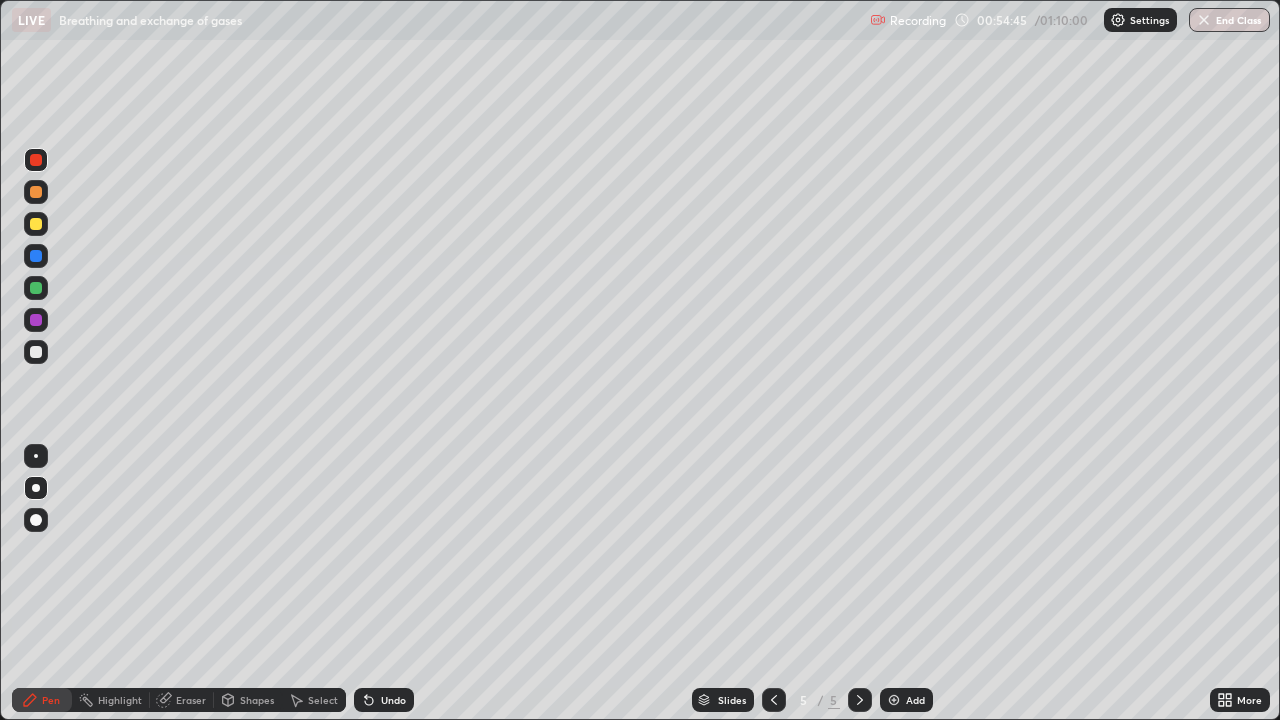 click 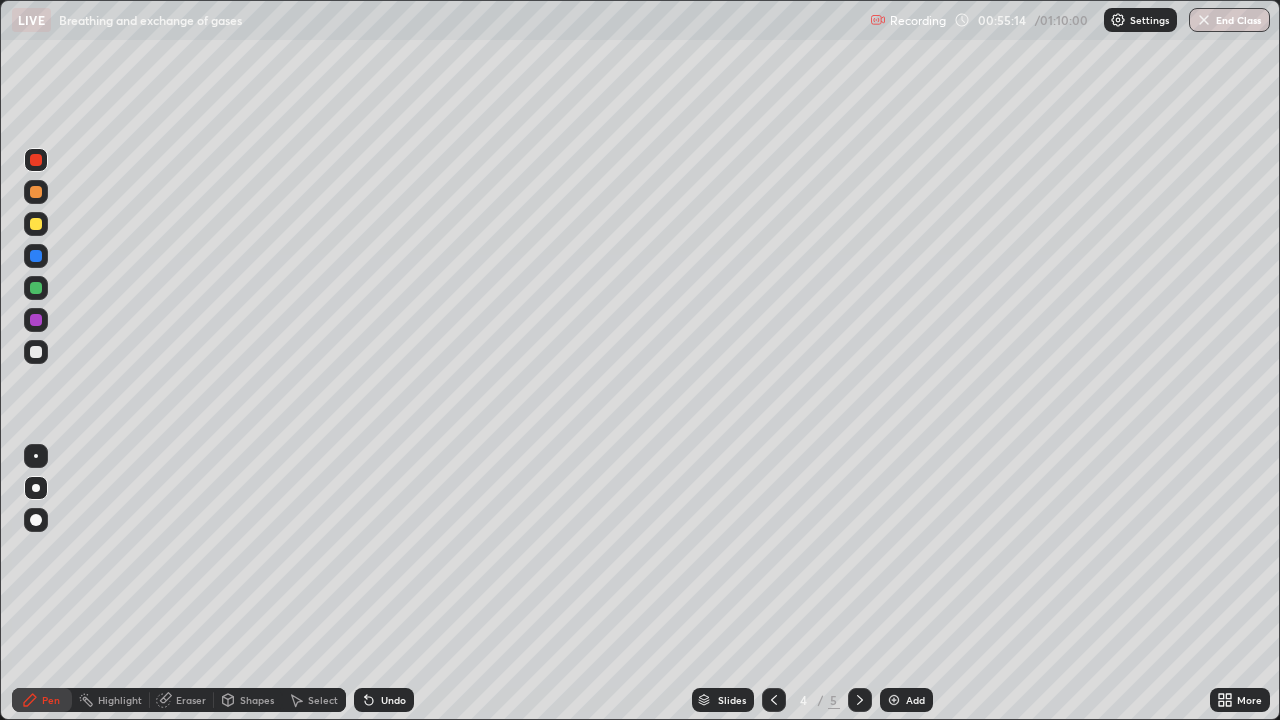 click 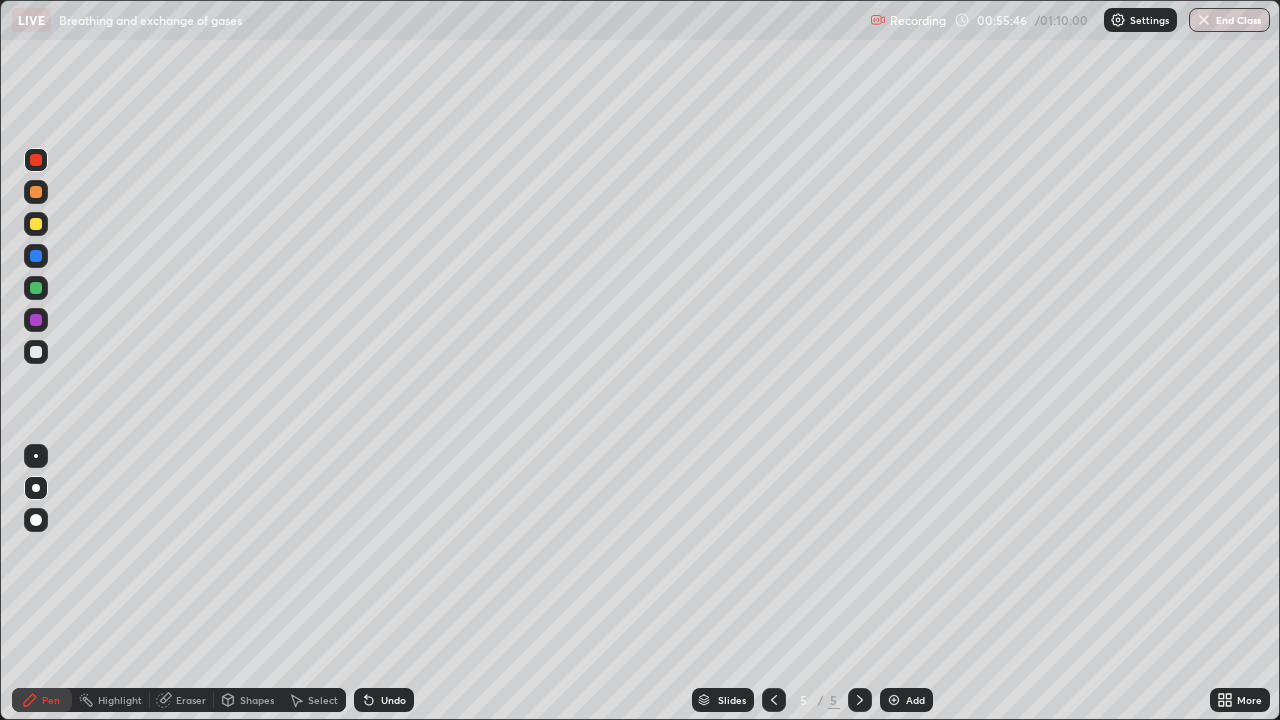 click at bounding box center [36, 352] 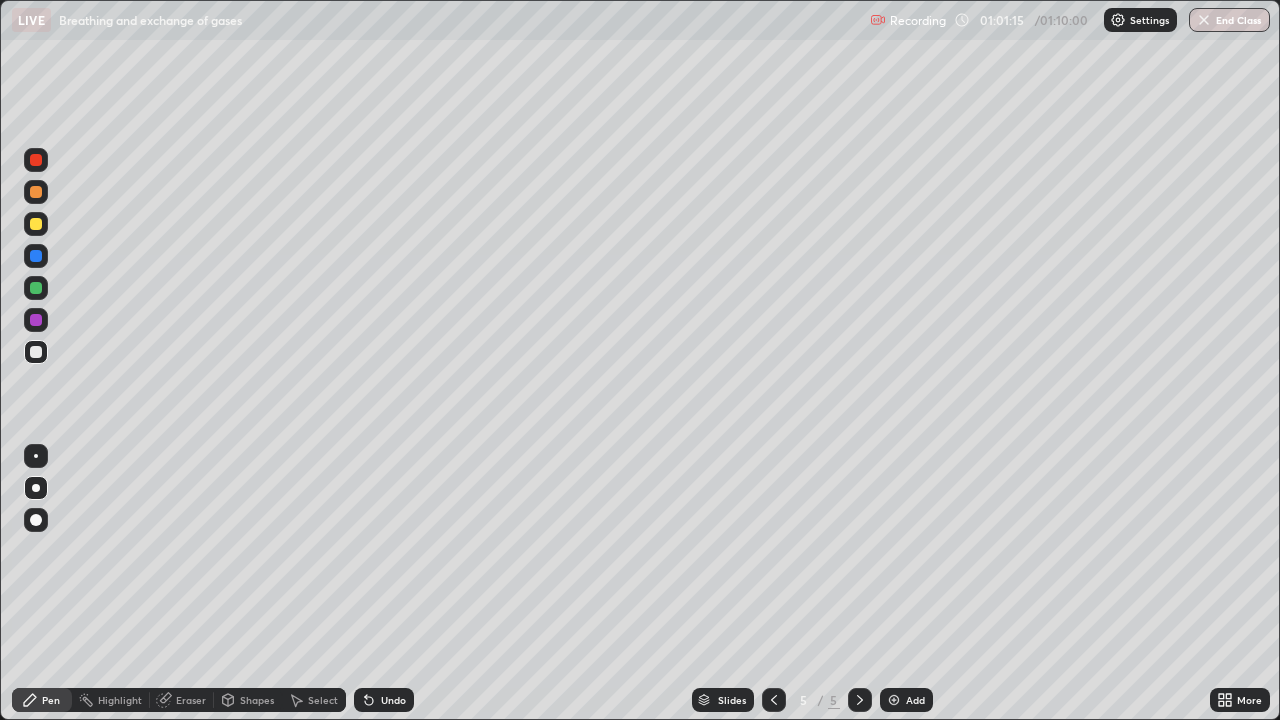 click 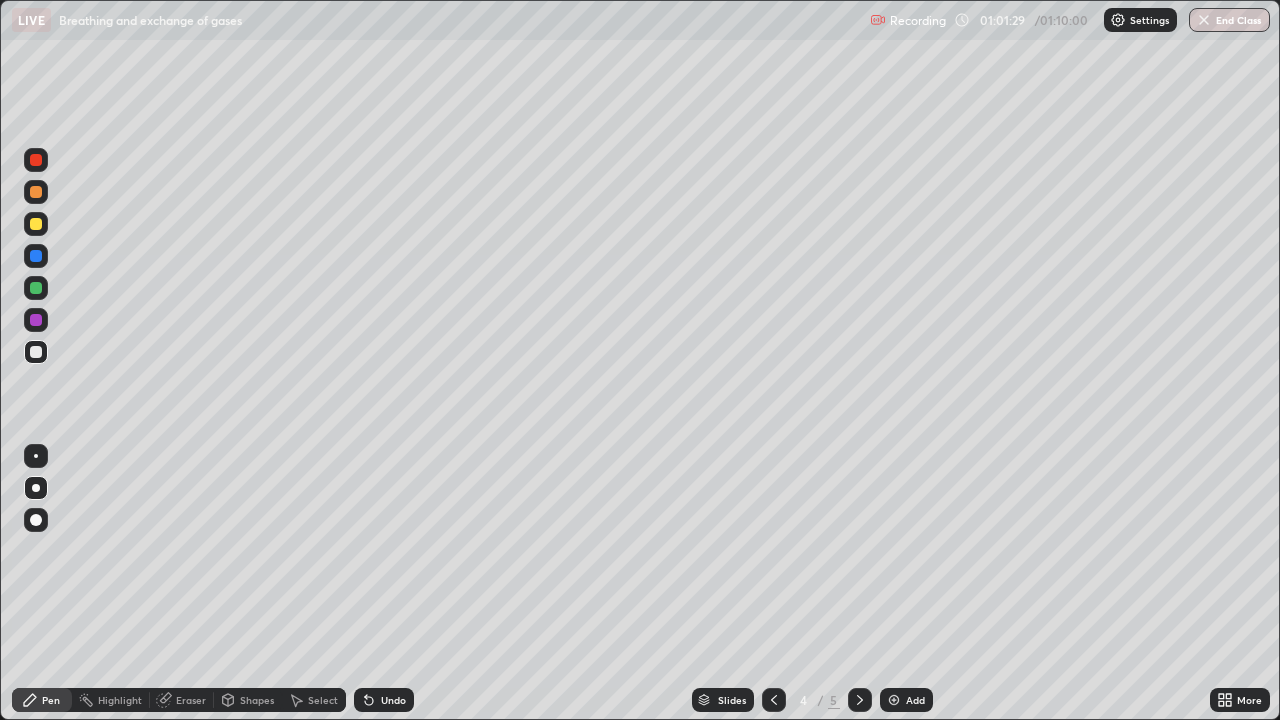 click 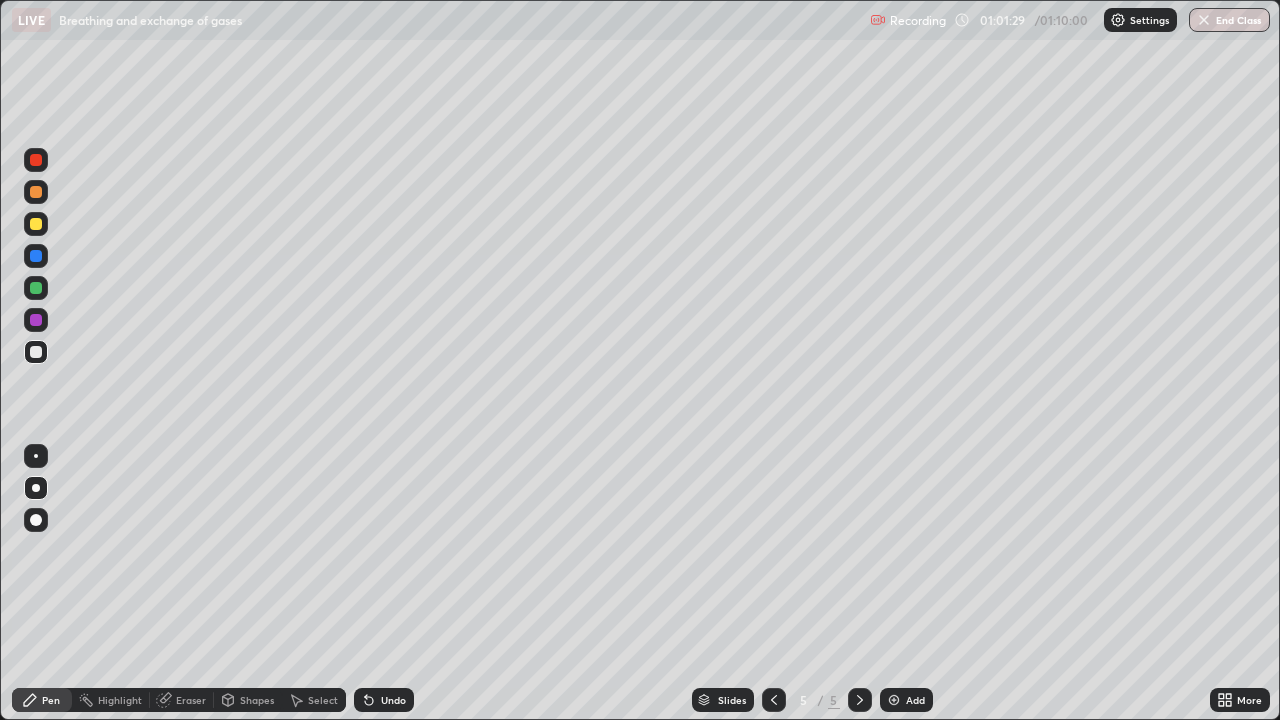 click at bounding box center (860, 700) 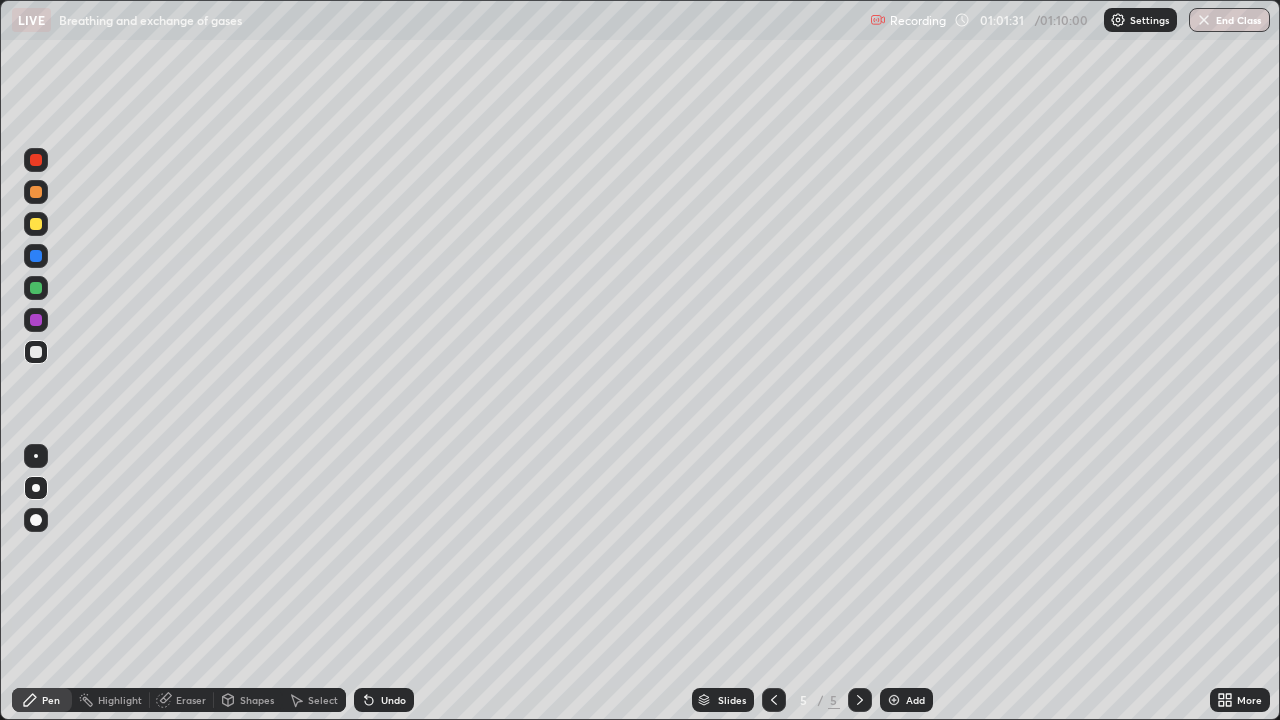 click on "Add" at bounding box center [906, 700] 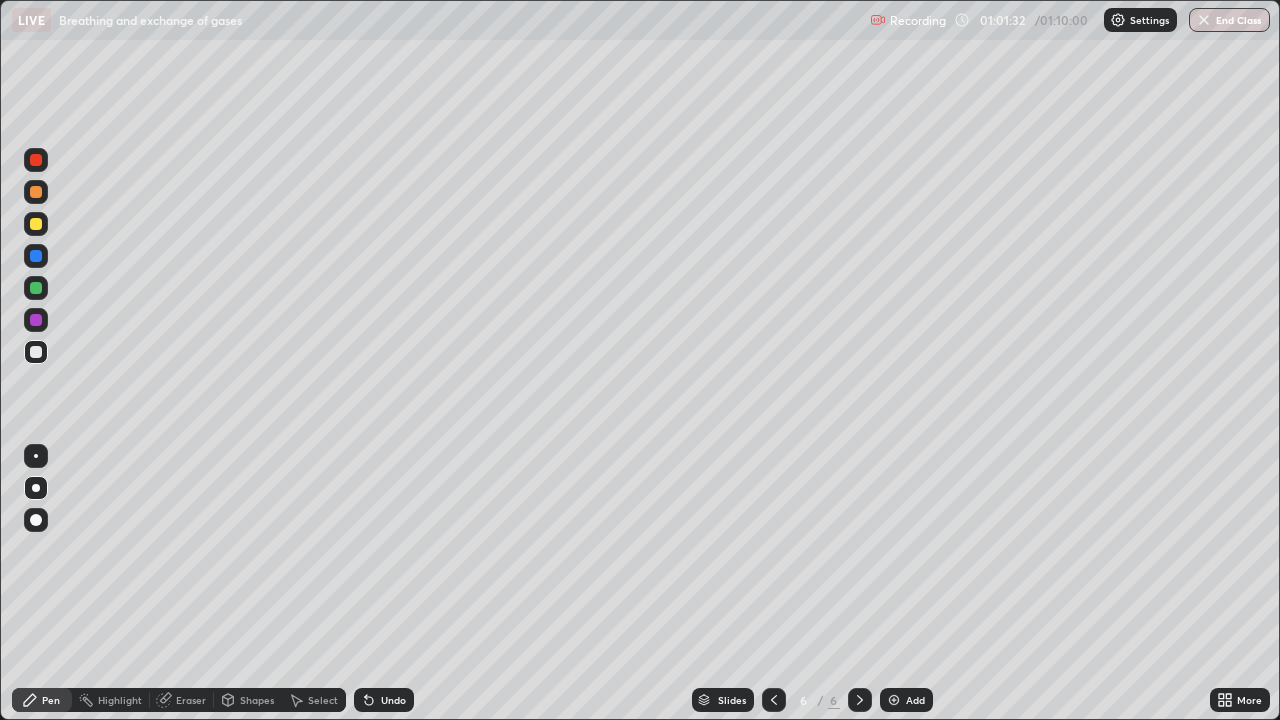click at bounding box center [36, 192] 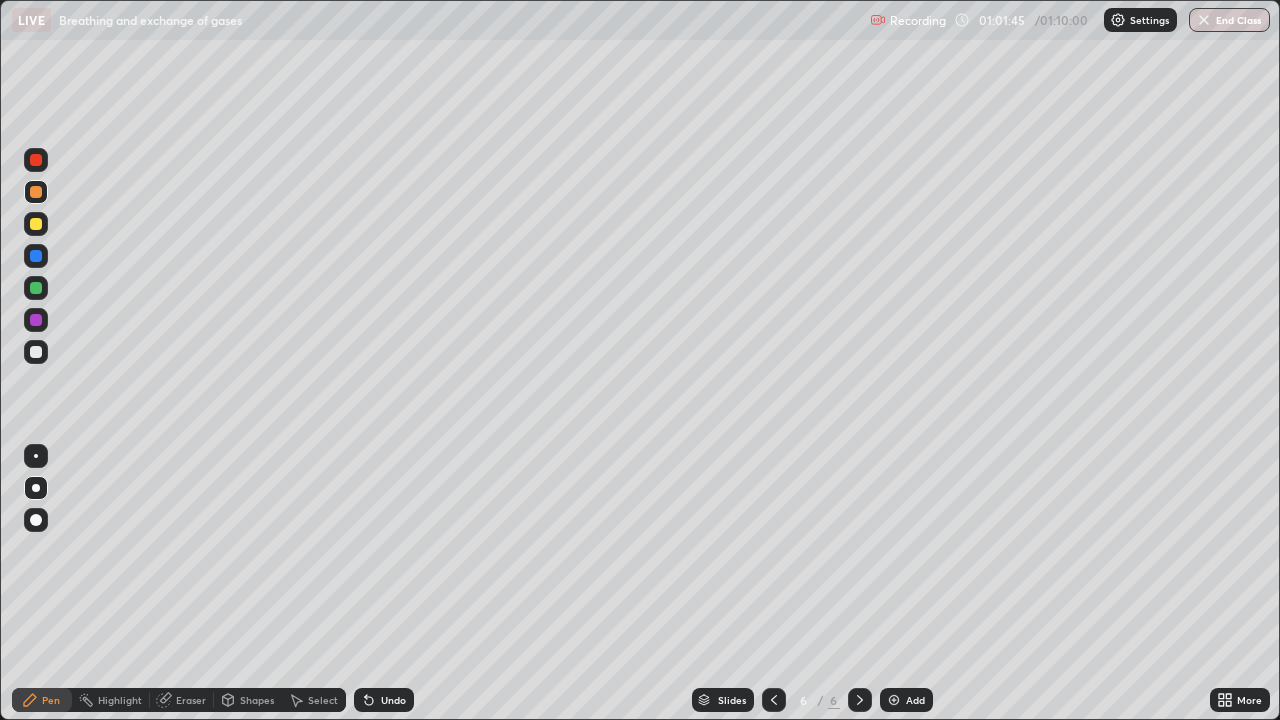 click at bounding box center [36, 352] 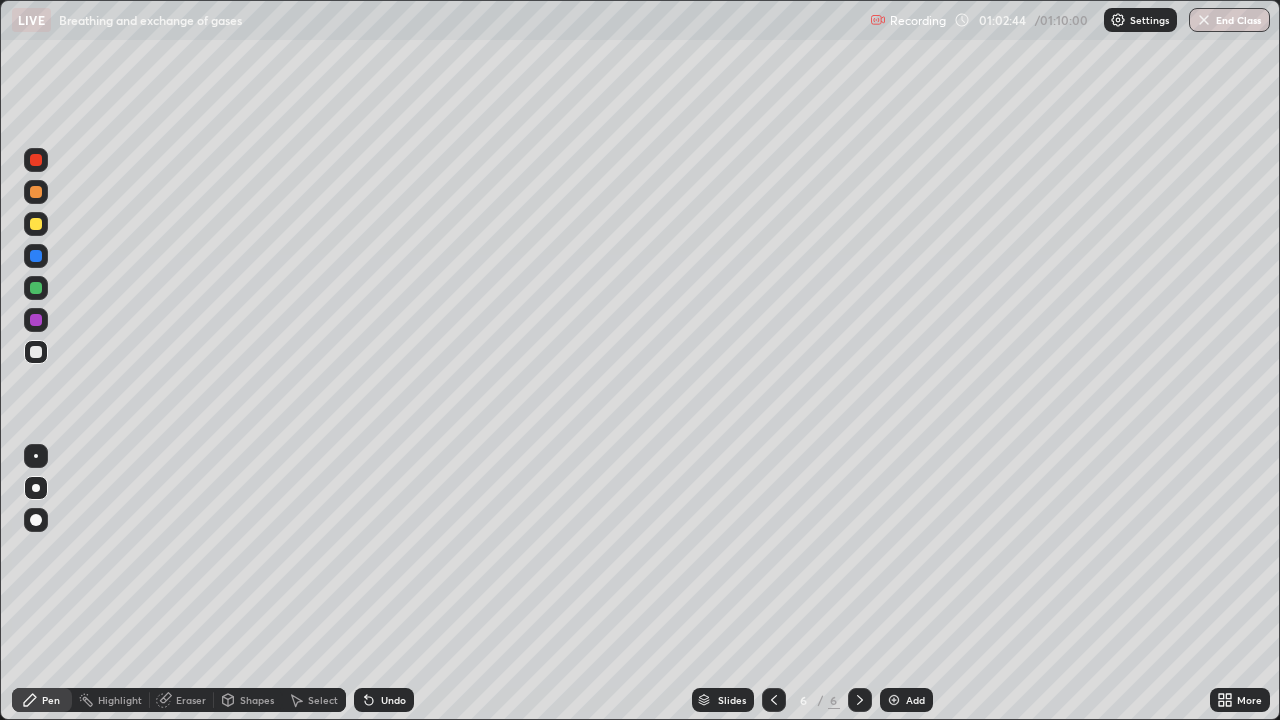 click at bounding box center (36, 224) 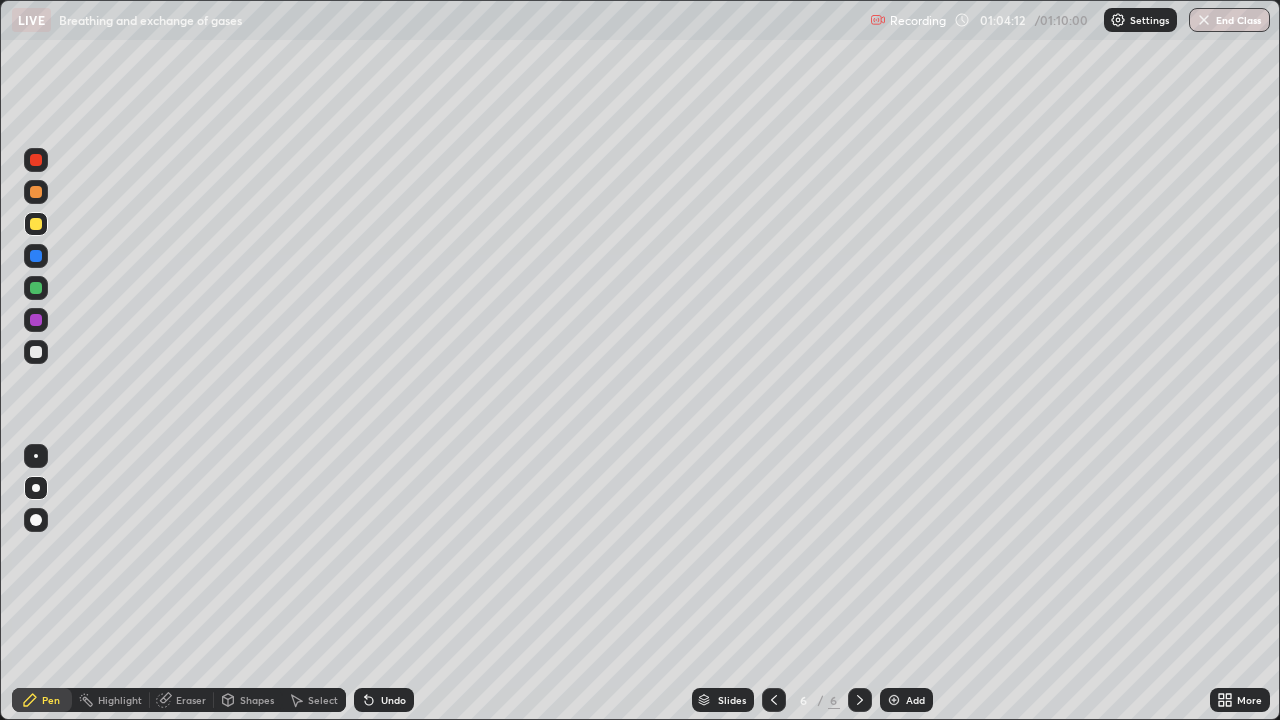 click at bounding box center [36, 352] 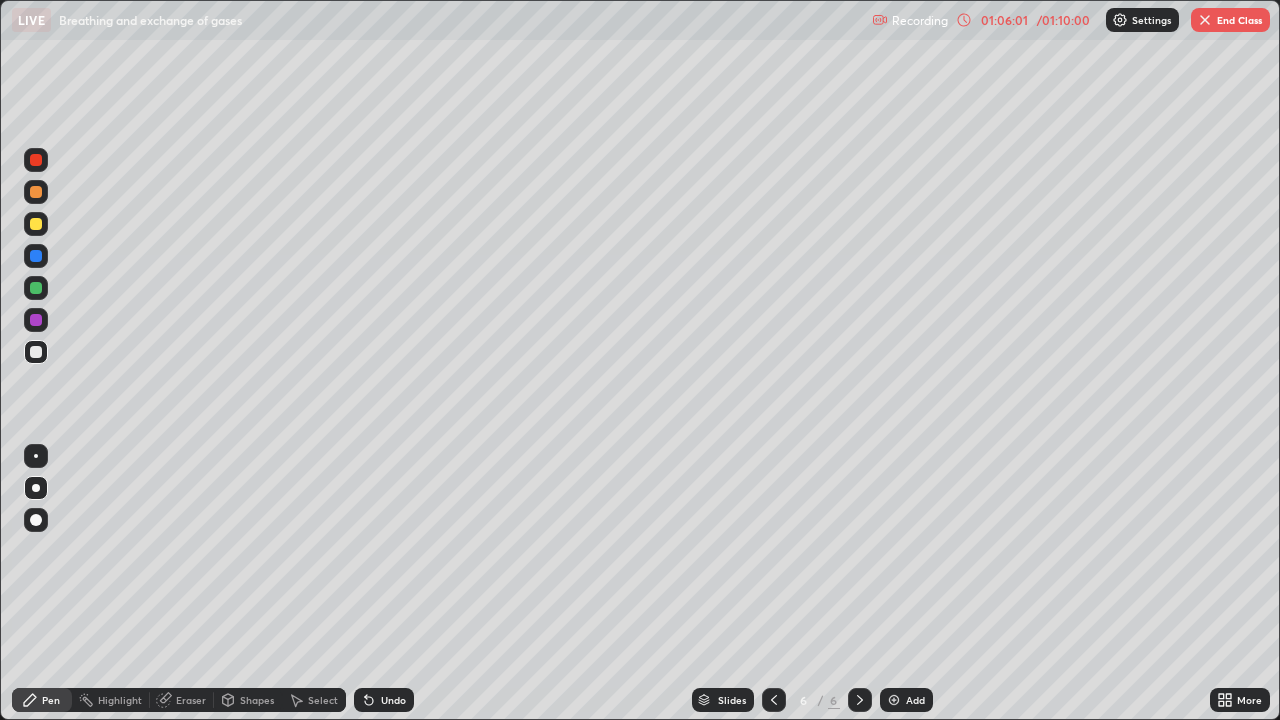 click at bounding box center [36, 224] 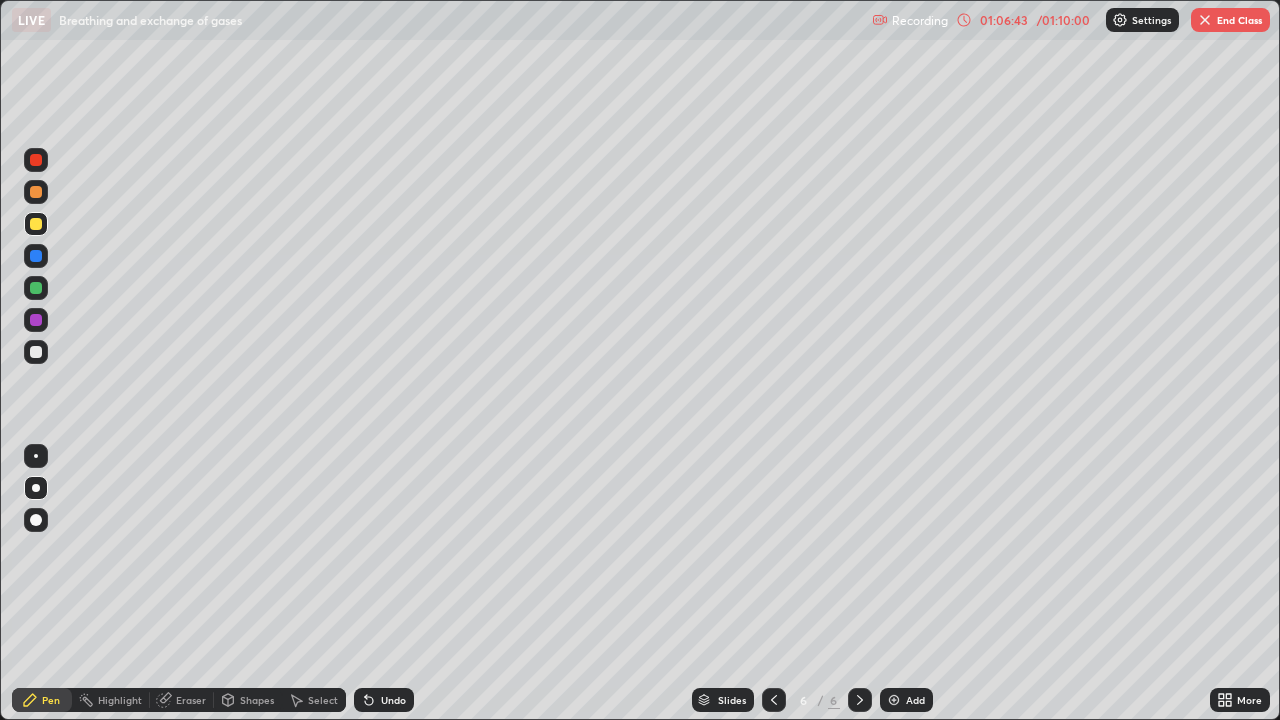 click at bounding box center [36, 352] 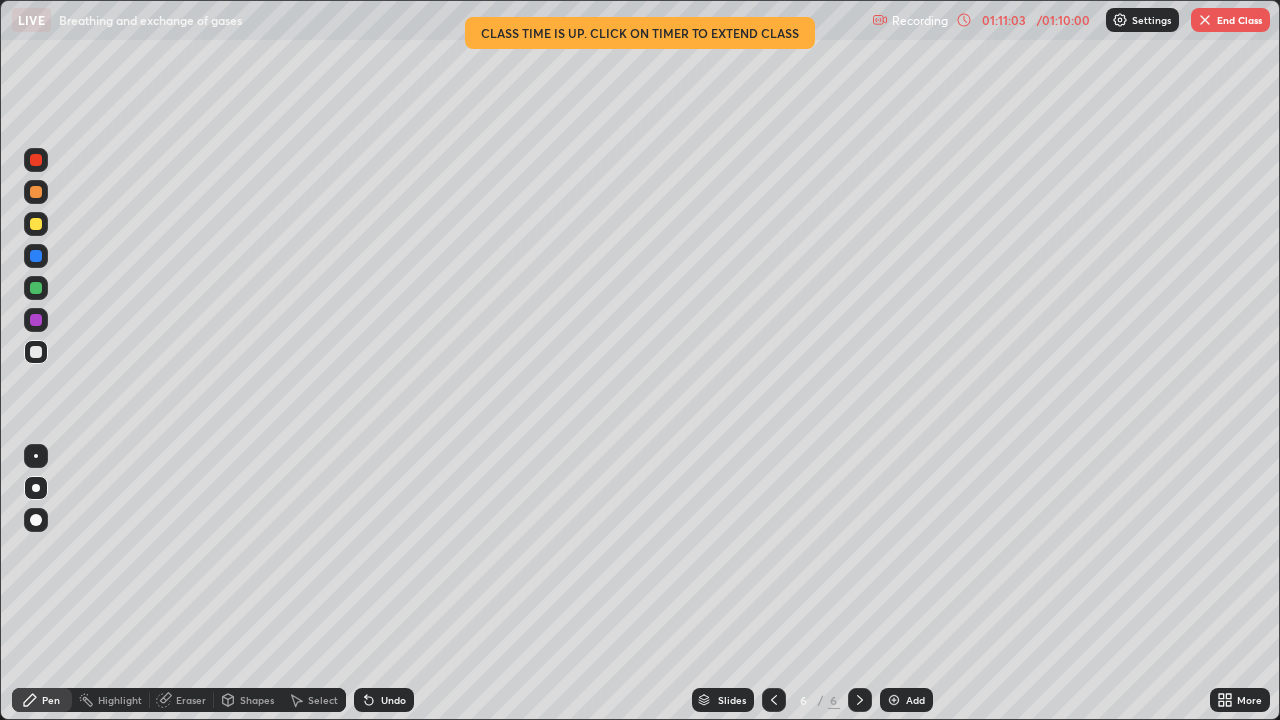 click at bounding box center [1205, 20] 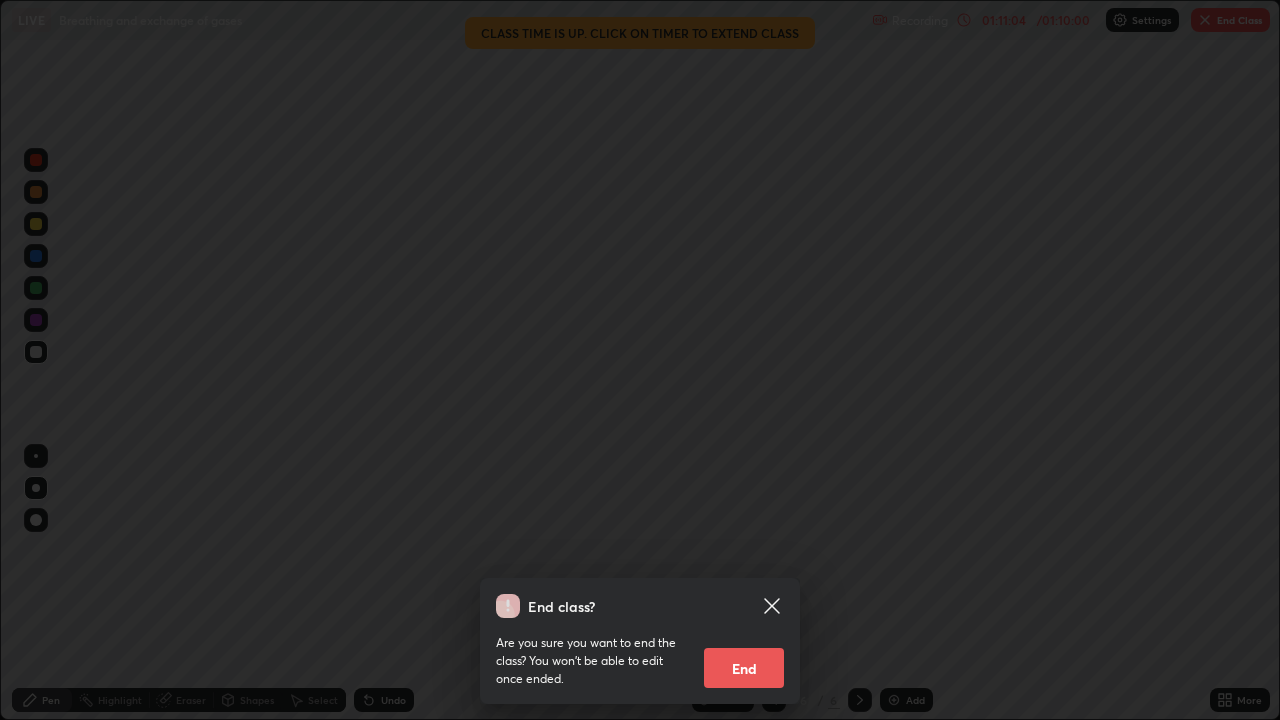 click on "End" at bounding box center [744, 668] 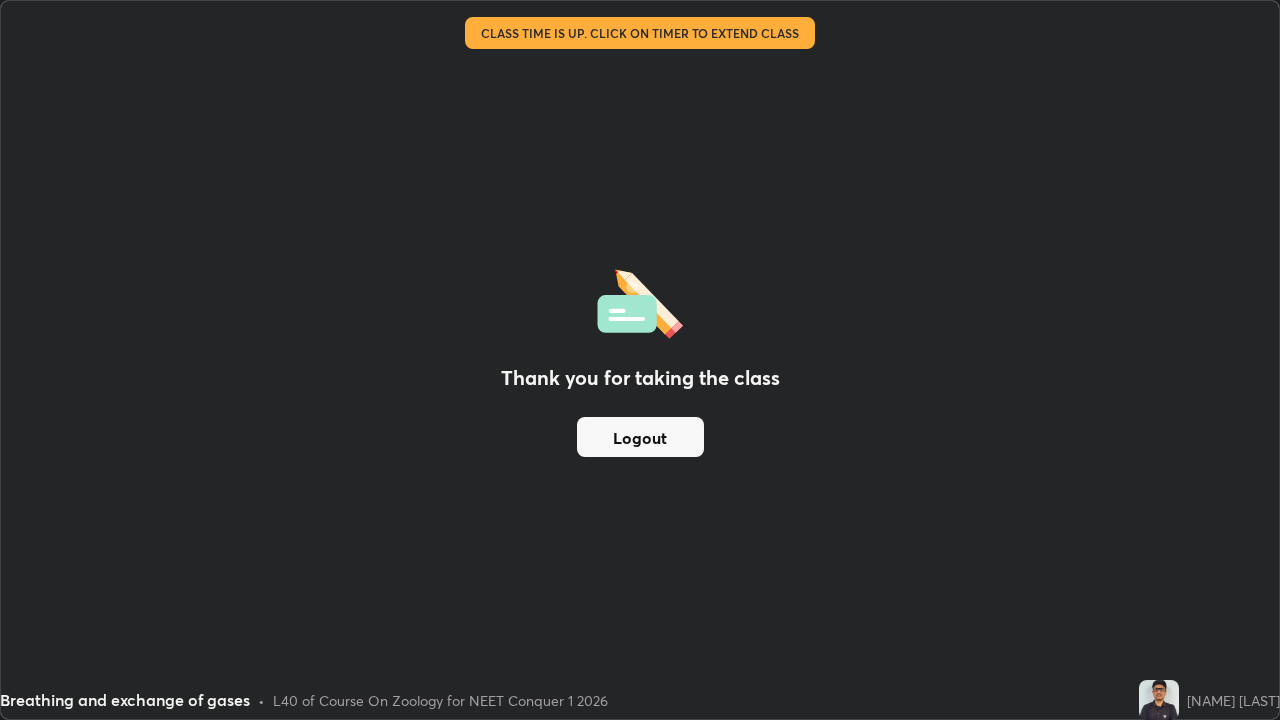 click on "Logout" at bounding box center (640, 437) 